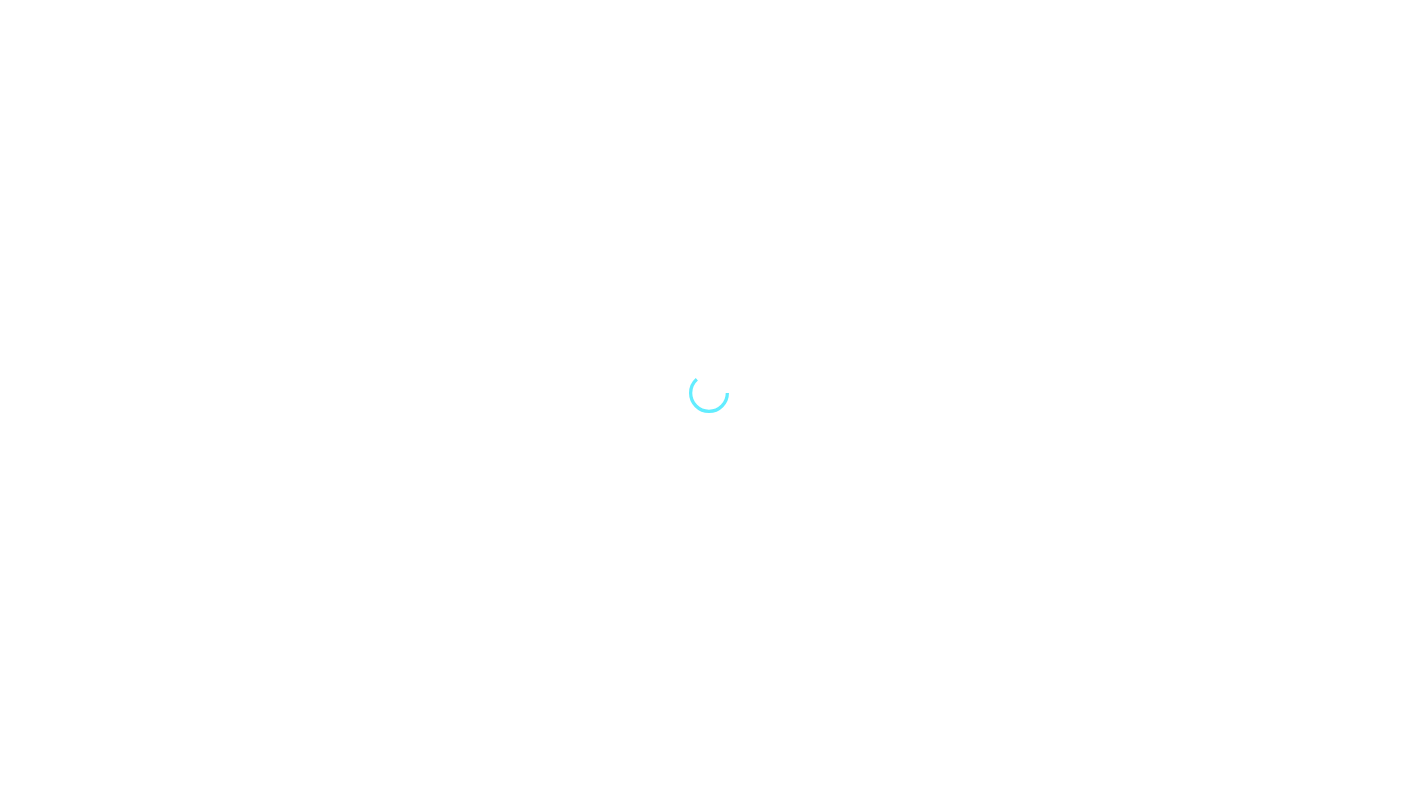scroll, scrollTop: 0, scrollLeft: 0, axis: both 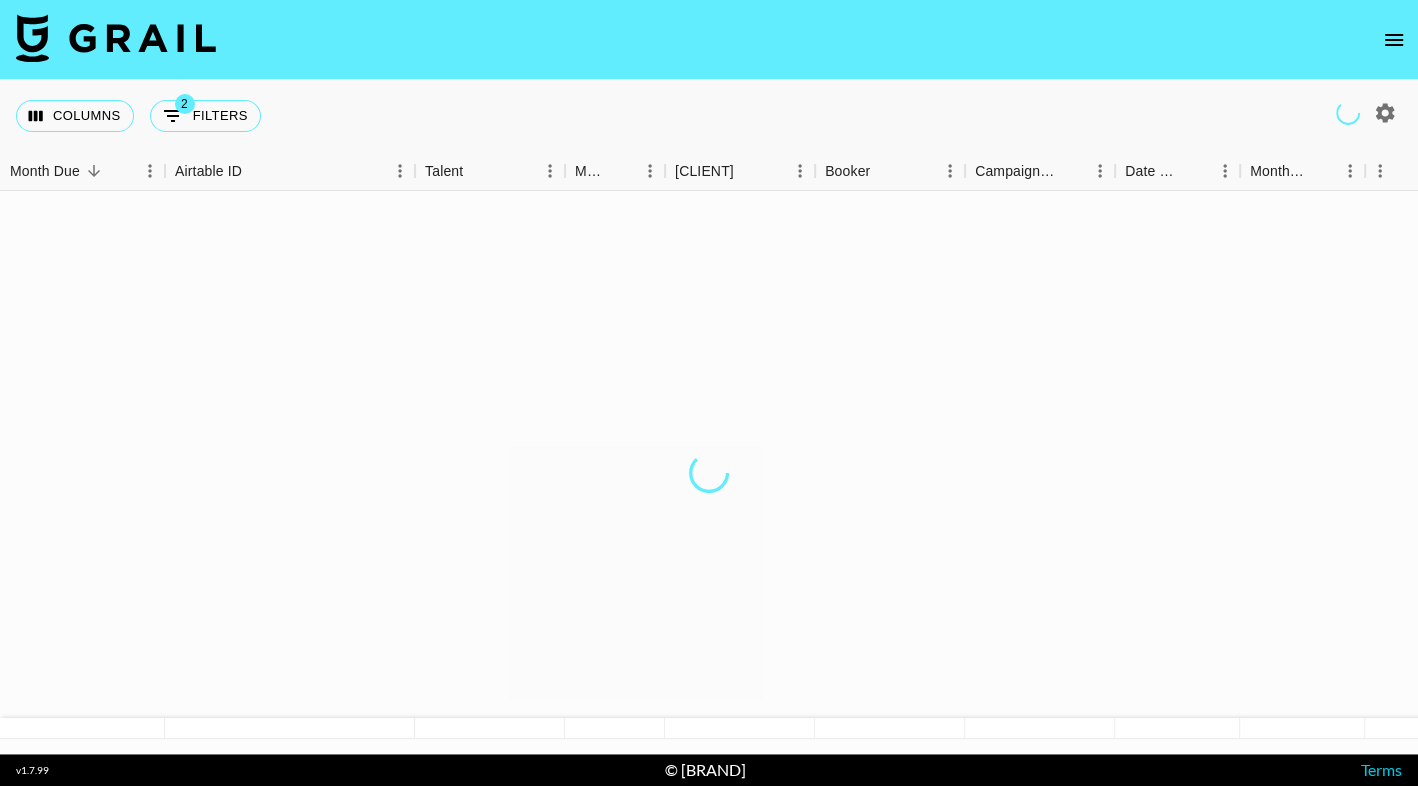 click 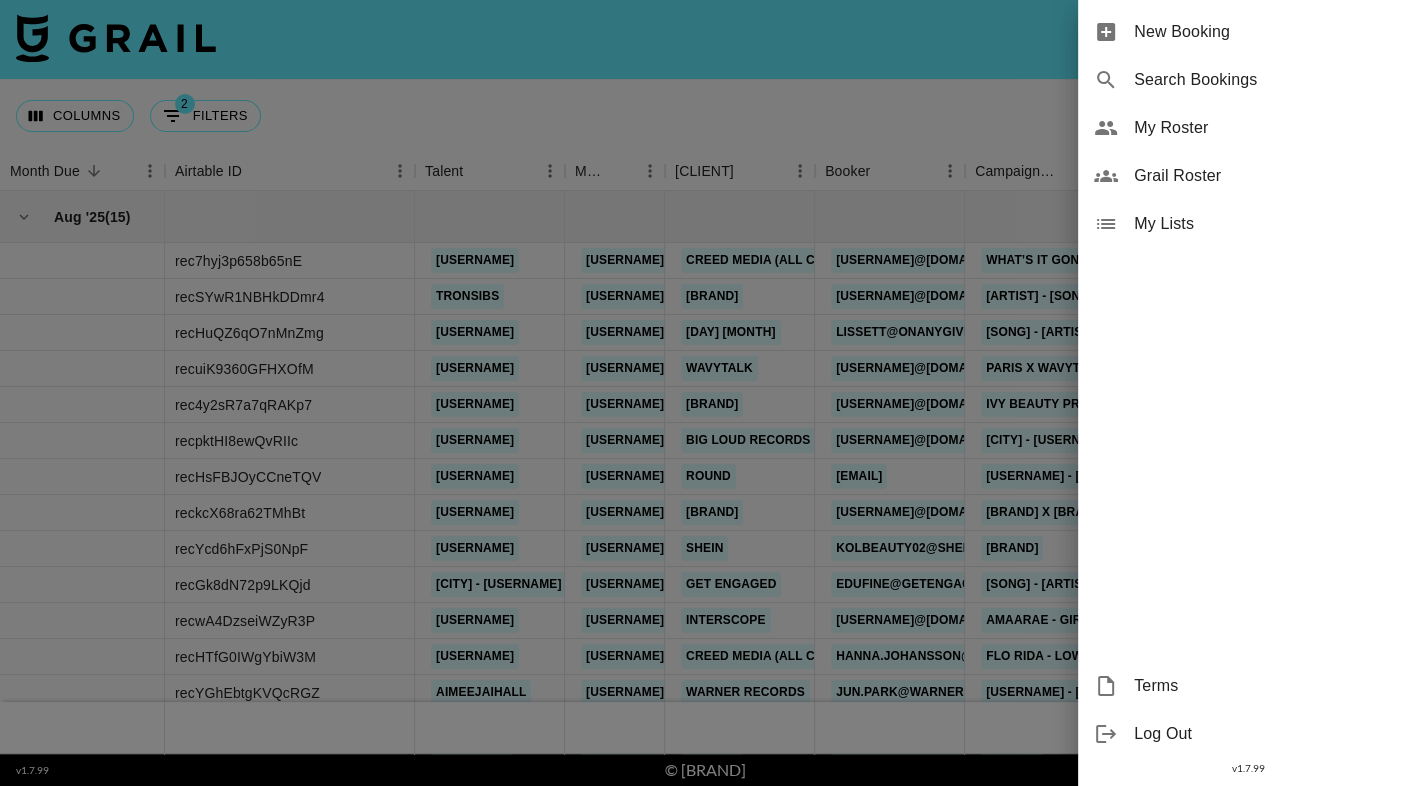 click on "My Roster" at bounding box center (1248, 128) 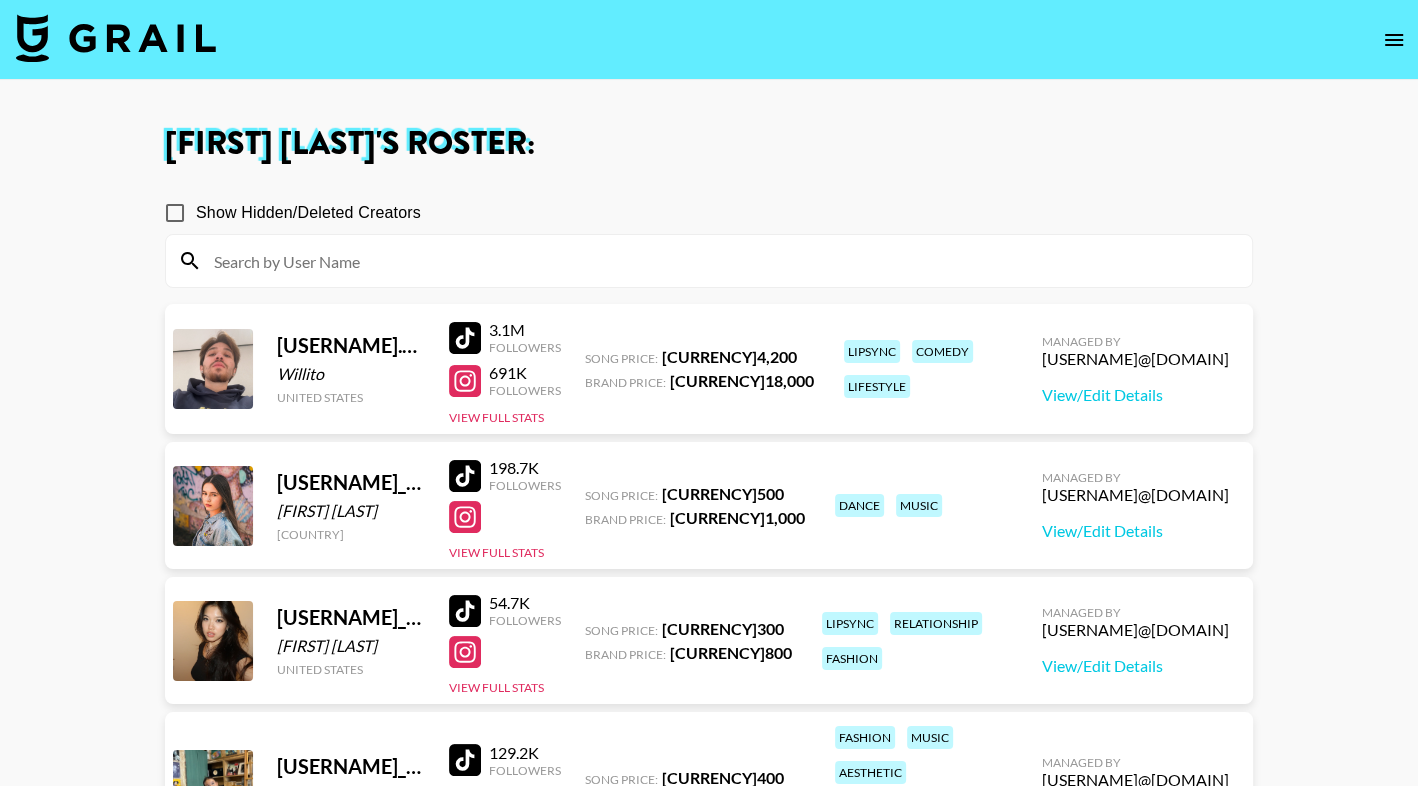 click at bounding box center (721, 261) 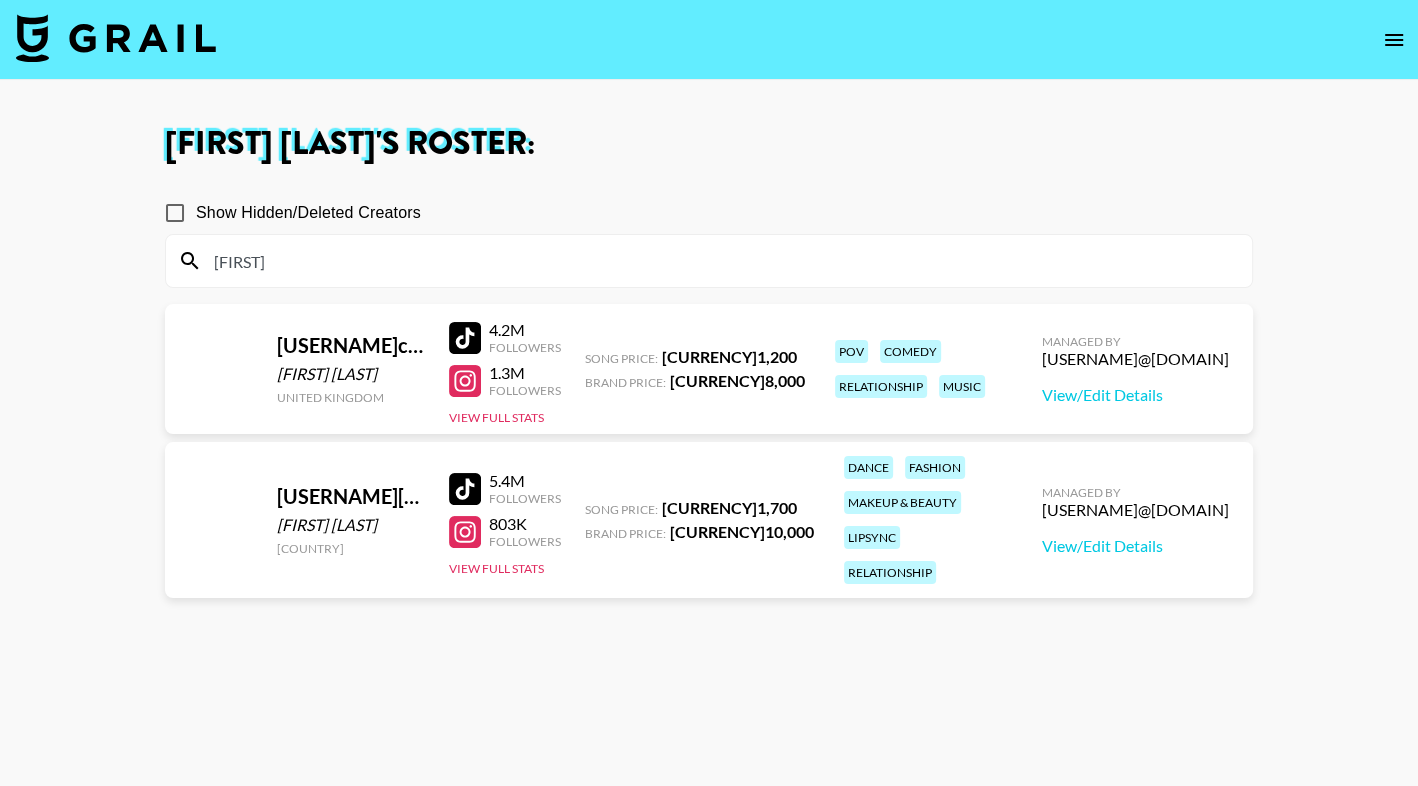 type on "[FIRST]" 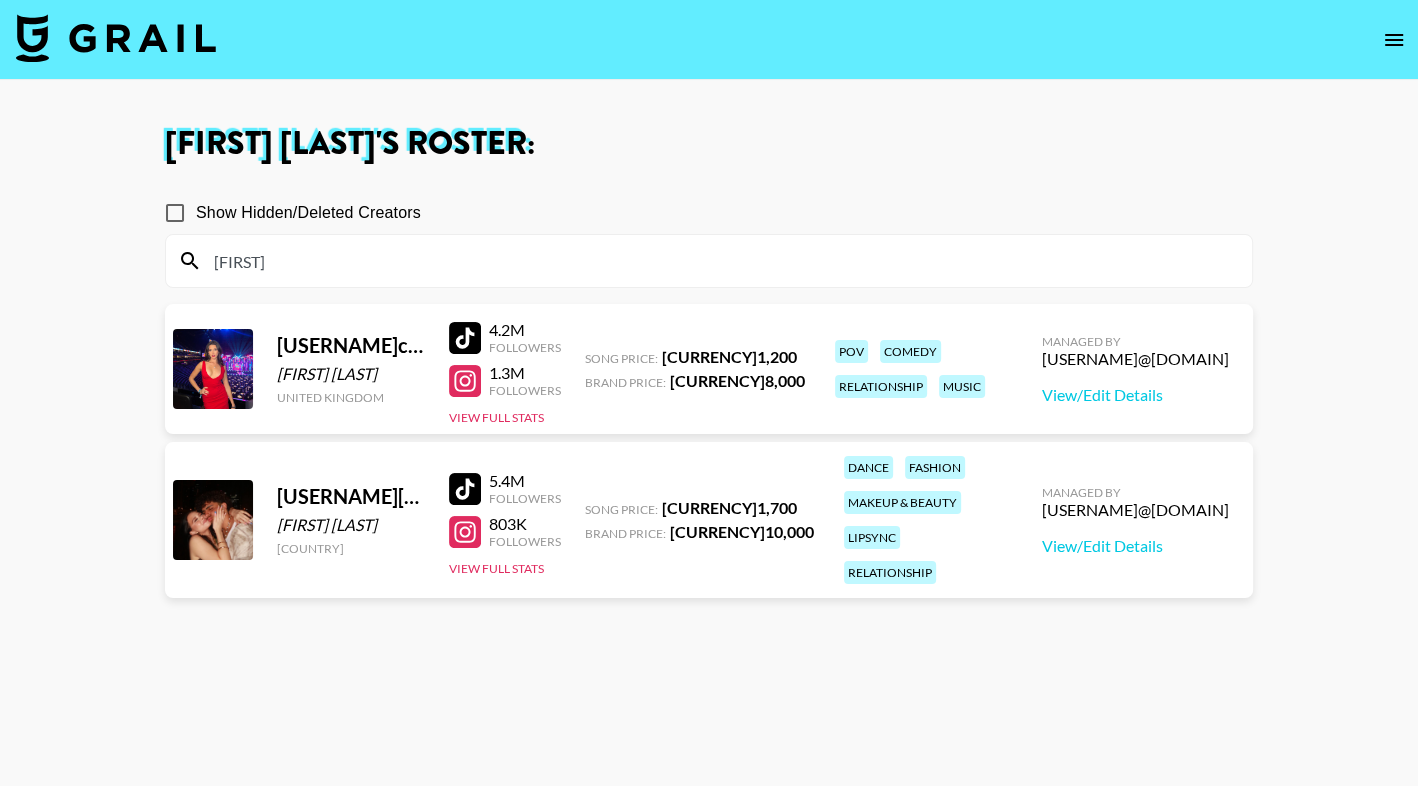 click at bounding box center [116, 38] 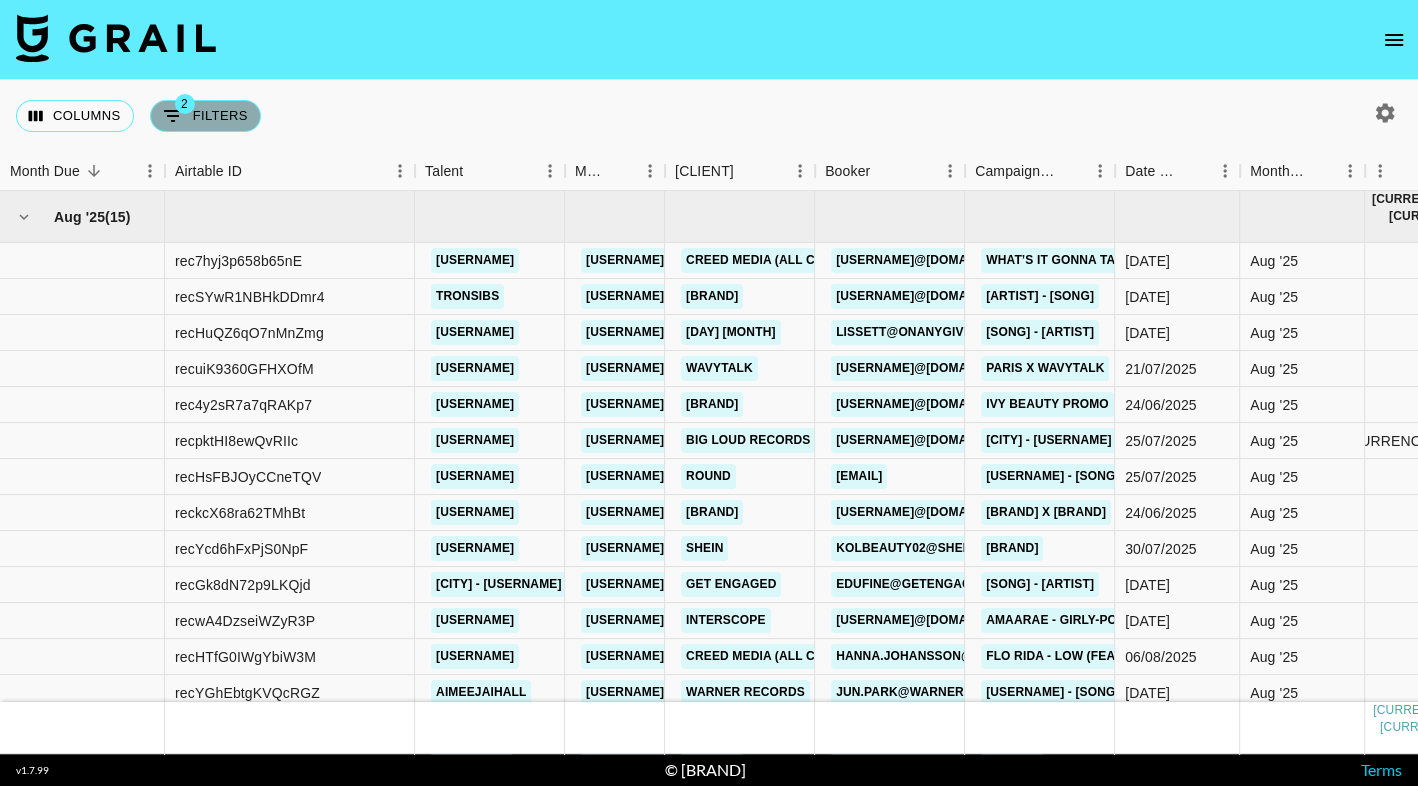 click on "2 Filters" at bounding box center (205, 116) 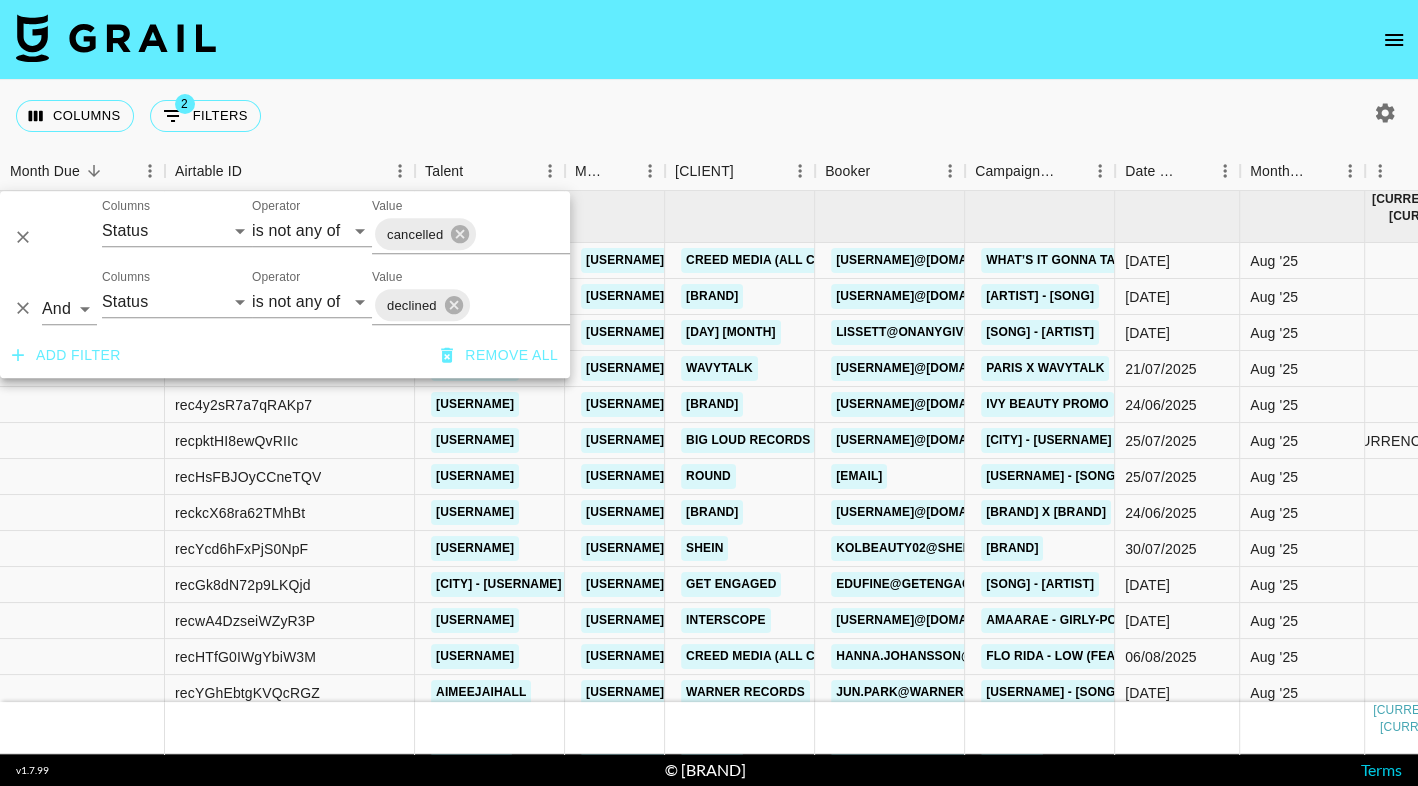 click on "Add filter" at bounding box center [66, 355] 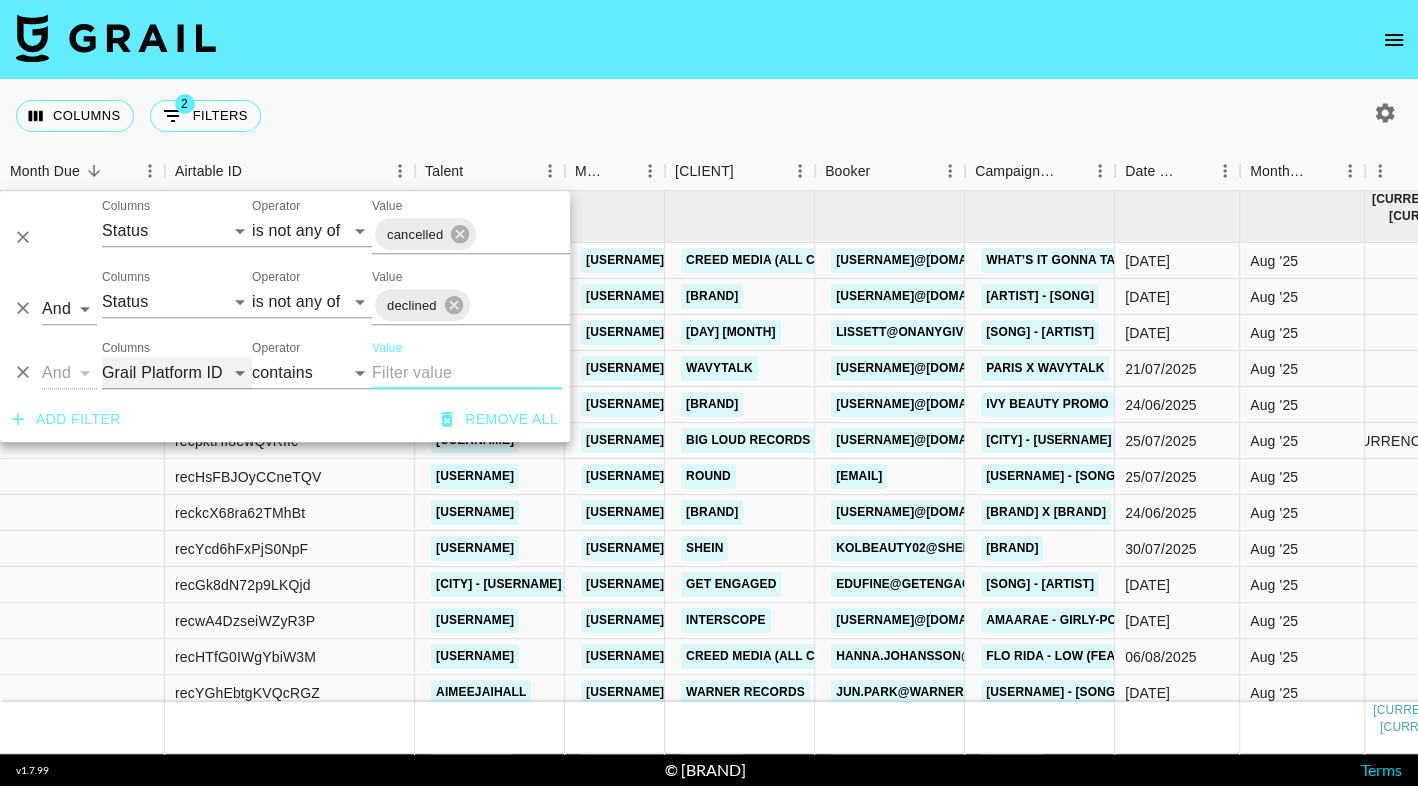 click on "Grail Platform ID Airtable ID Talent Manager Client Booker Campaign (Type) Date Created Created by Grail Team Month Due Currency Booking Price Creator Commmission Override External Commission Expenses: Remove Commission? Commission Status Video Link Boost Code Special Booking Type PO Number Invoice Notes Uniport Contact Email Contract File Payment Sent Payment Sent Date Invoice Link" at bounding box center [177, 373] 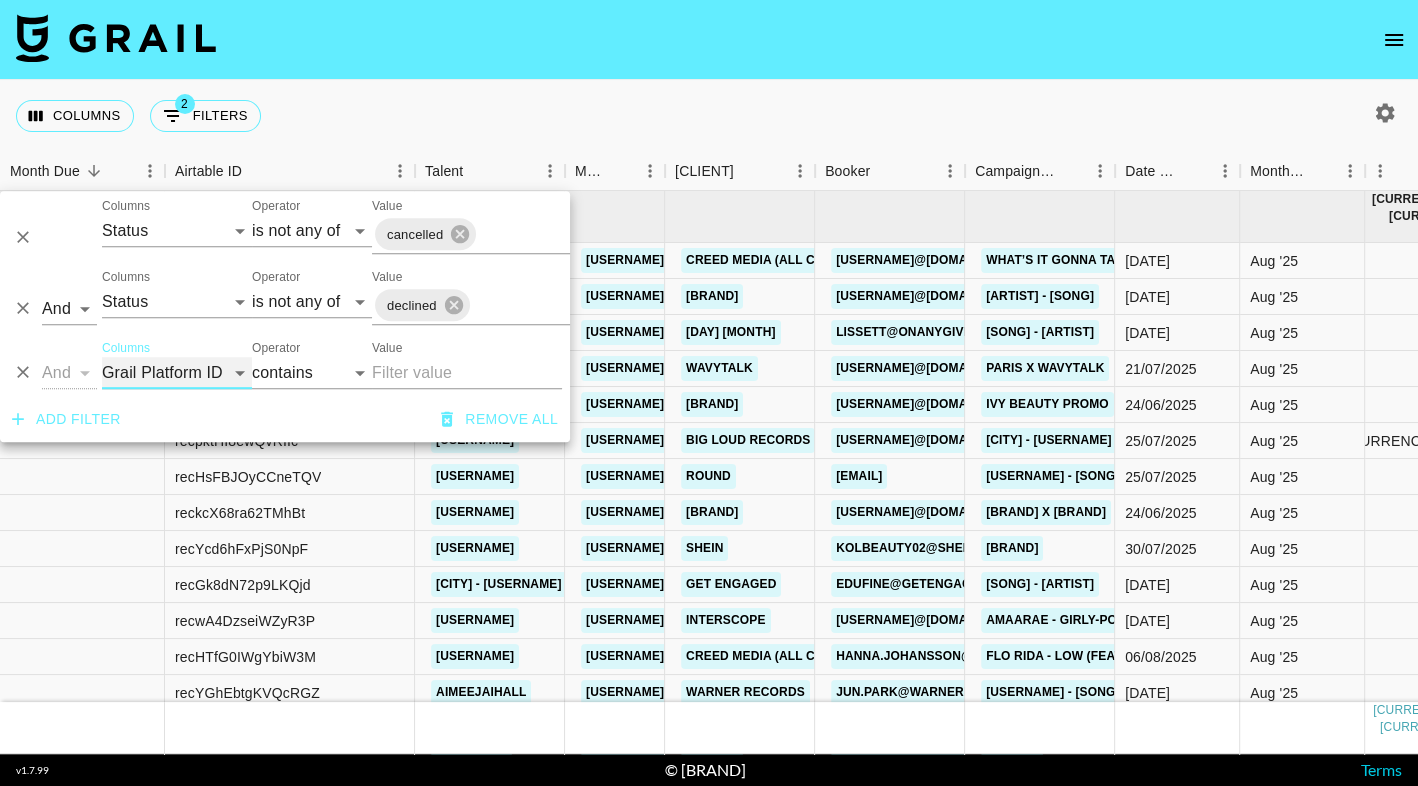 select on "talentName" 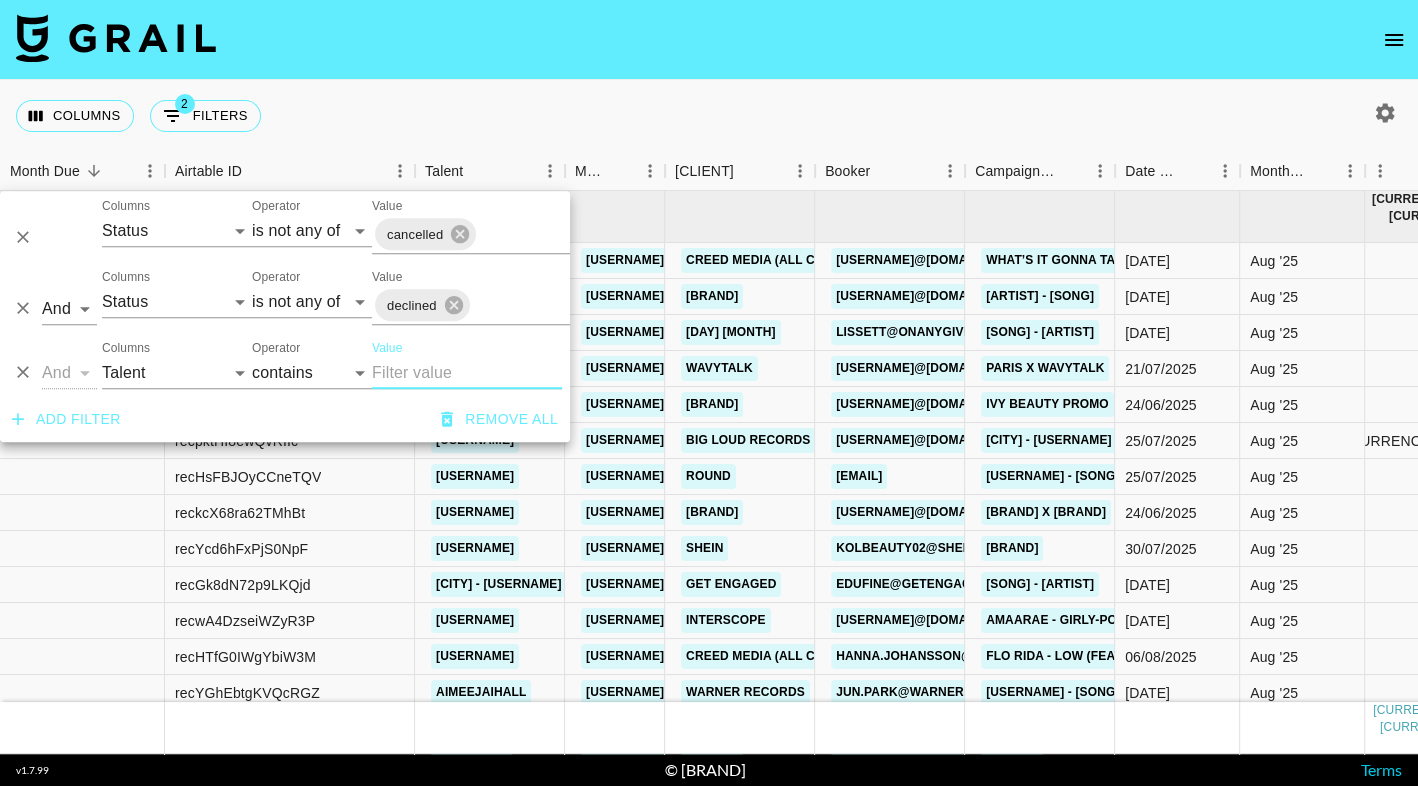 click on "Value" at bounding box center [467, 373] 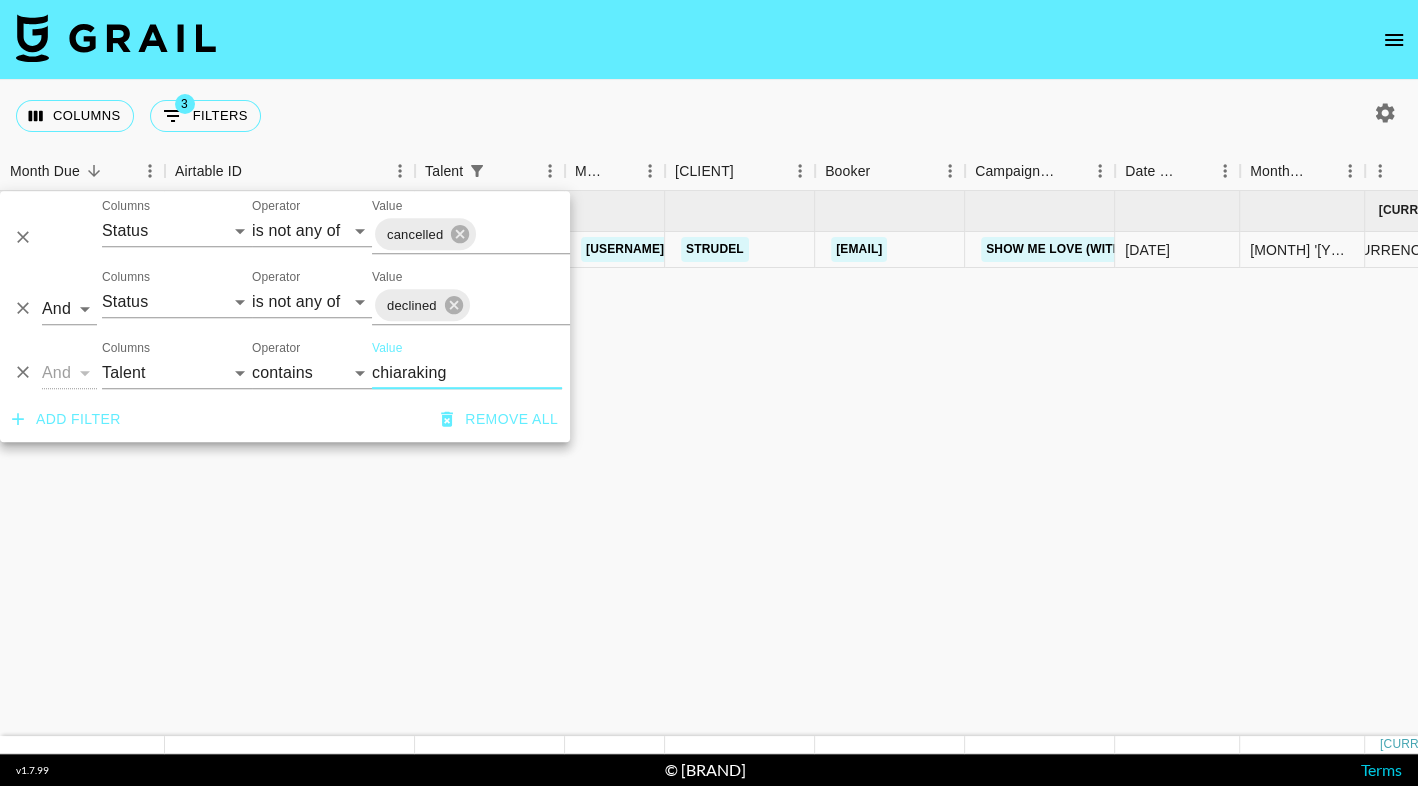type on "chiaraking" 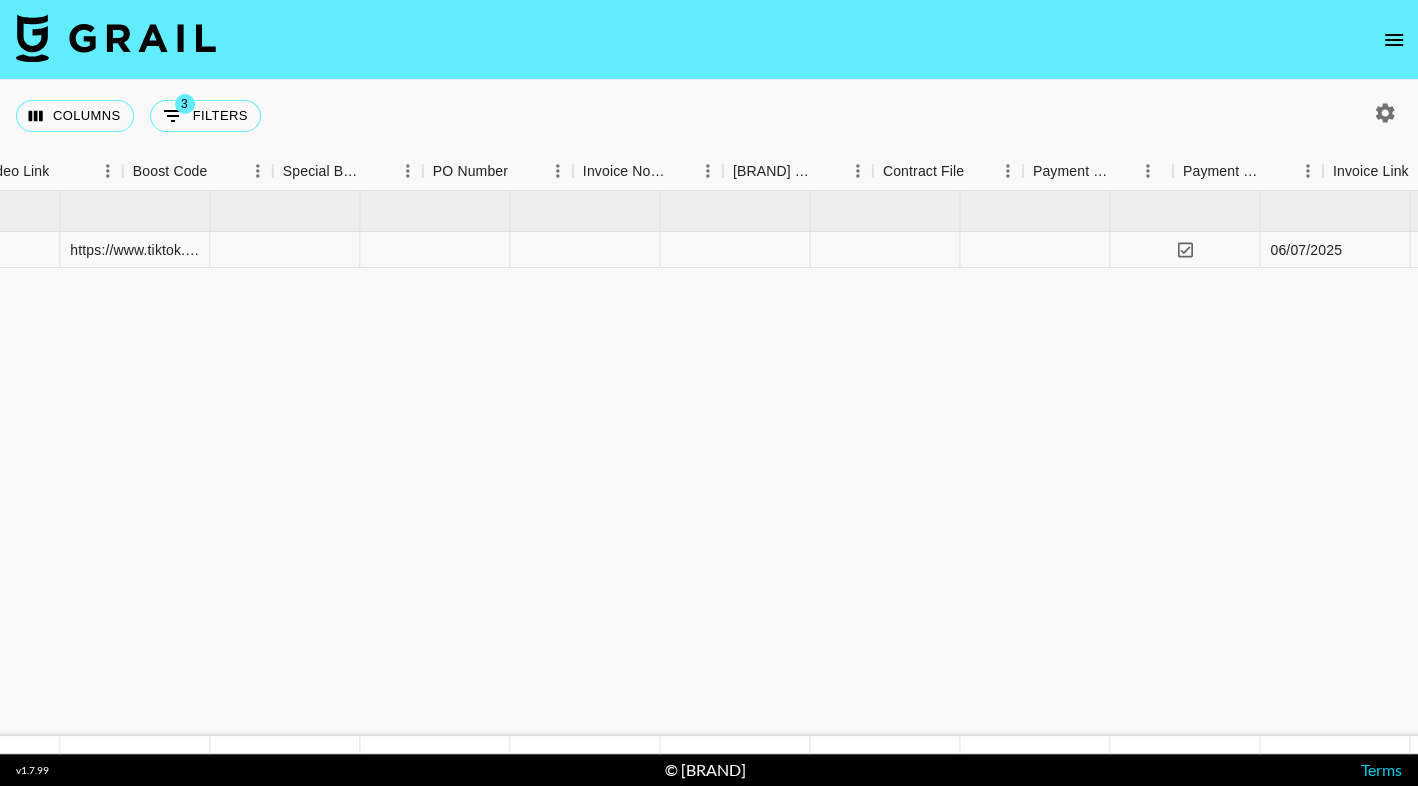 scroll, scrollTop: 0, scrollLeft: 2077, axis: horizontal 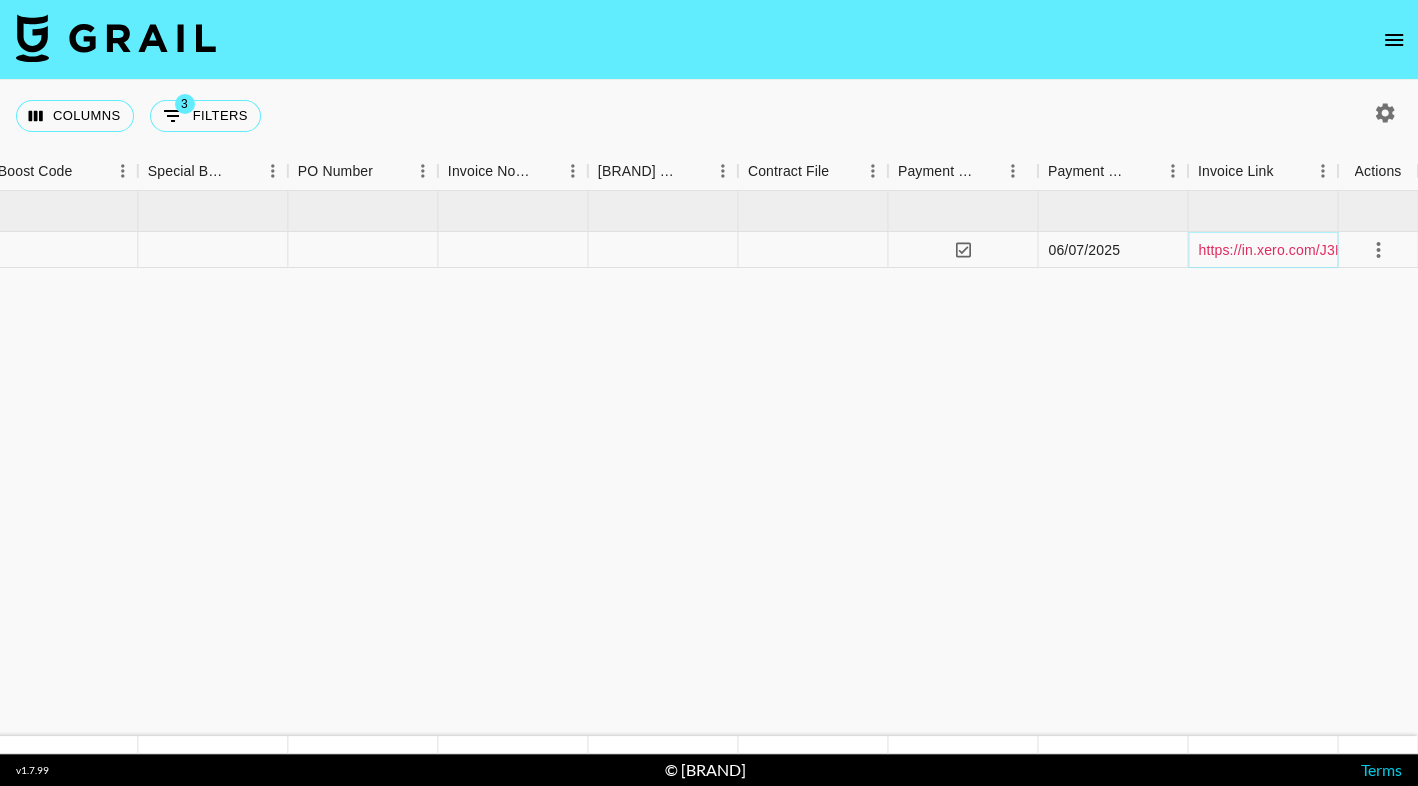 click on "https://in.xero.com/J3HaDYU37sTdCYvjLQ88fidDQ3DUlt4i6DTqVOWw" at bounding box center [1423, 250] 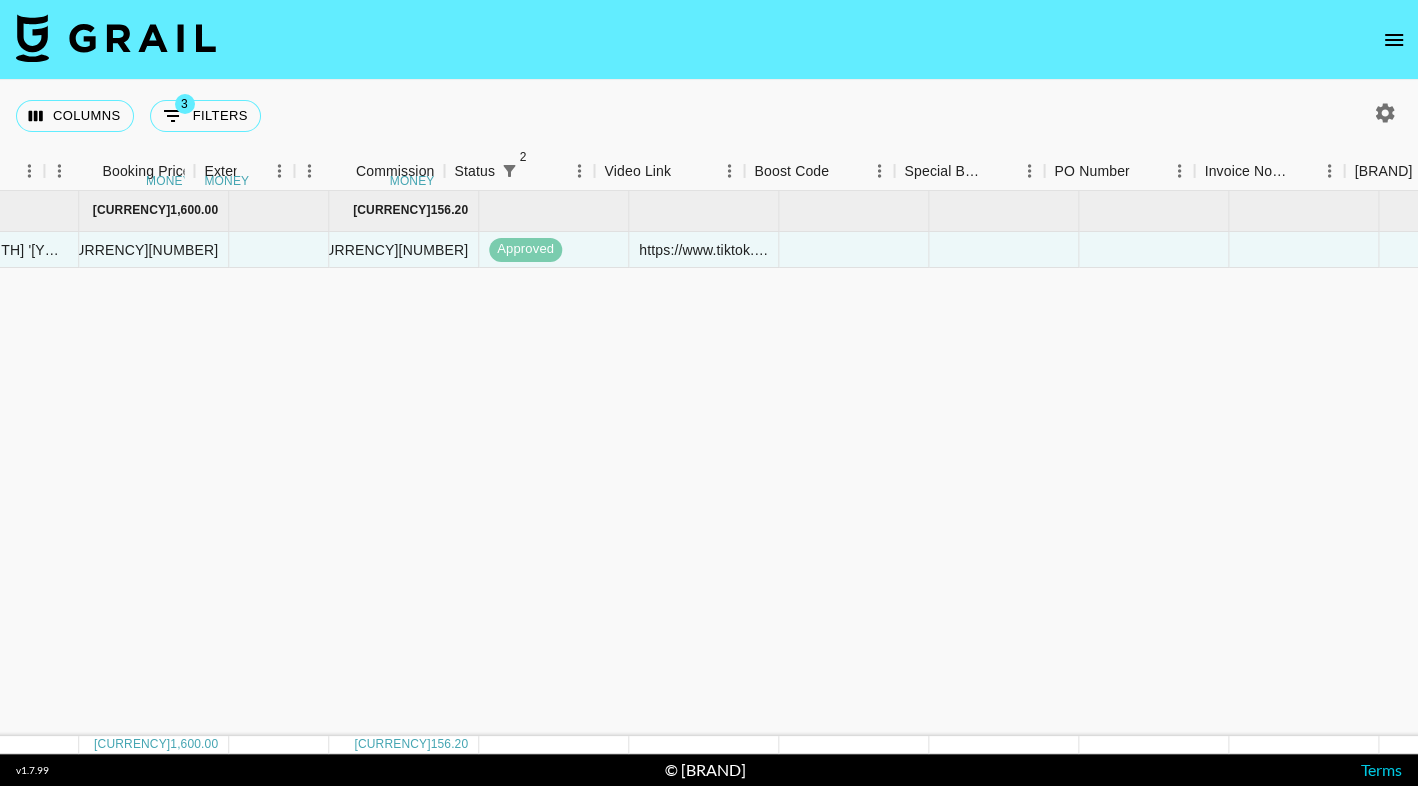 scroll, scrollTop: 0, scrollLeft: 1221, axis: horizontal 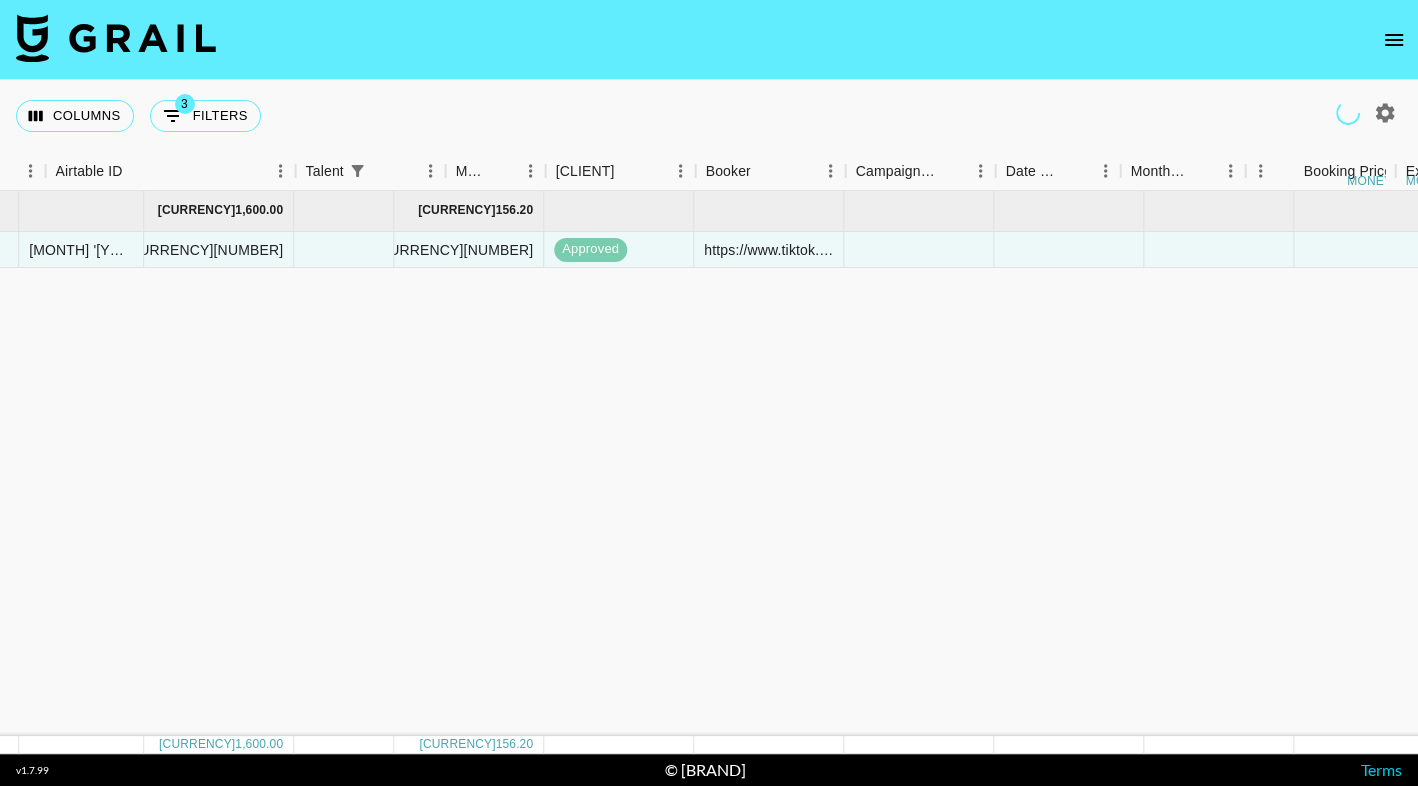 click on "recxoUQ2C2iWcJ5qY" at bounding box center (-977, 250) 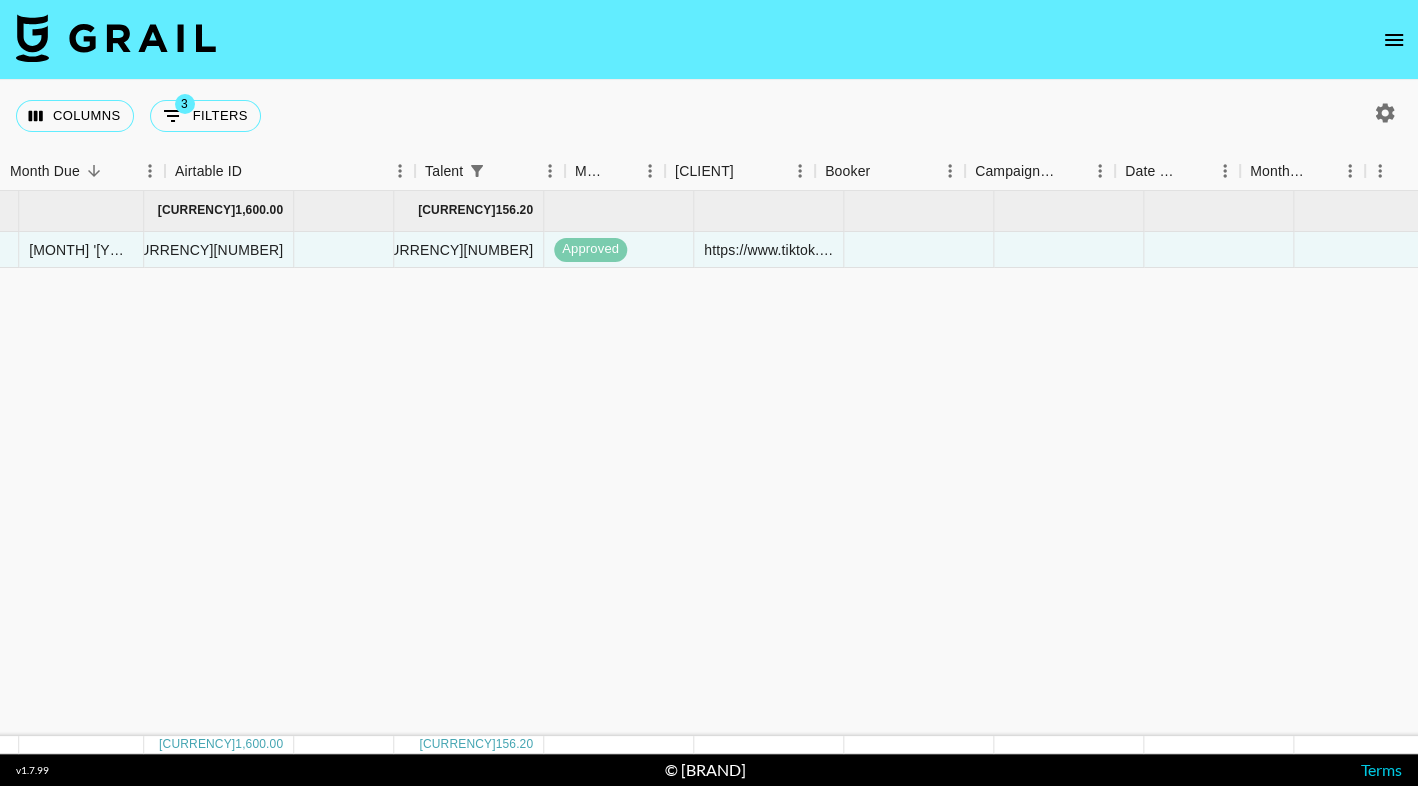scroll, scrollTop: 0, scrollLeft: 0, axis: both 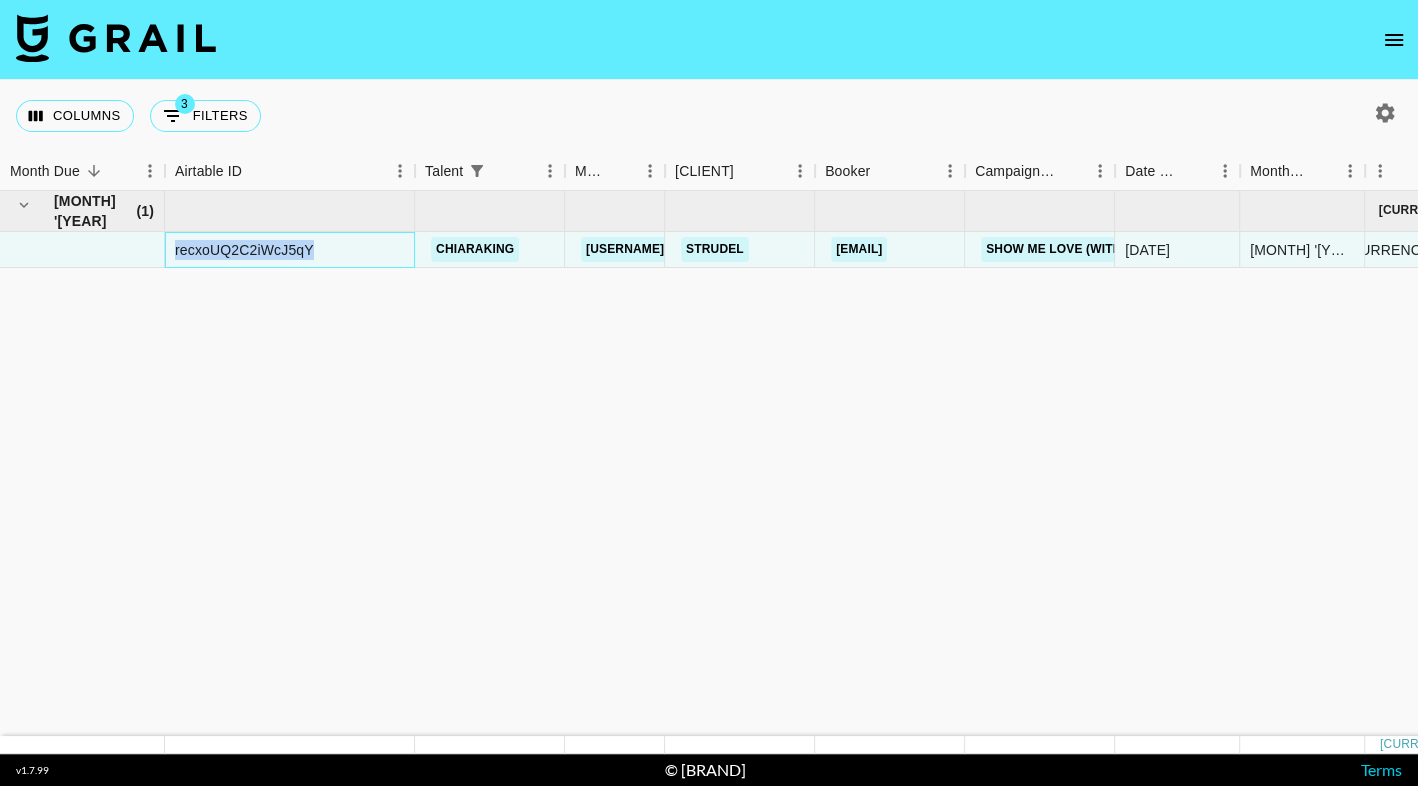 copy on "recxoUQ2C2iWcJ5qY" 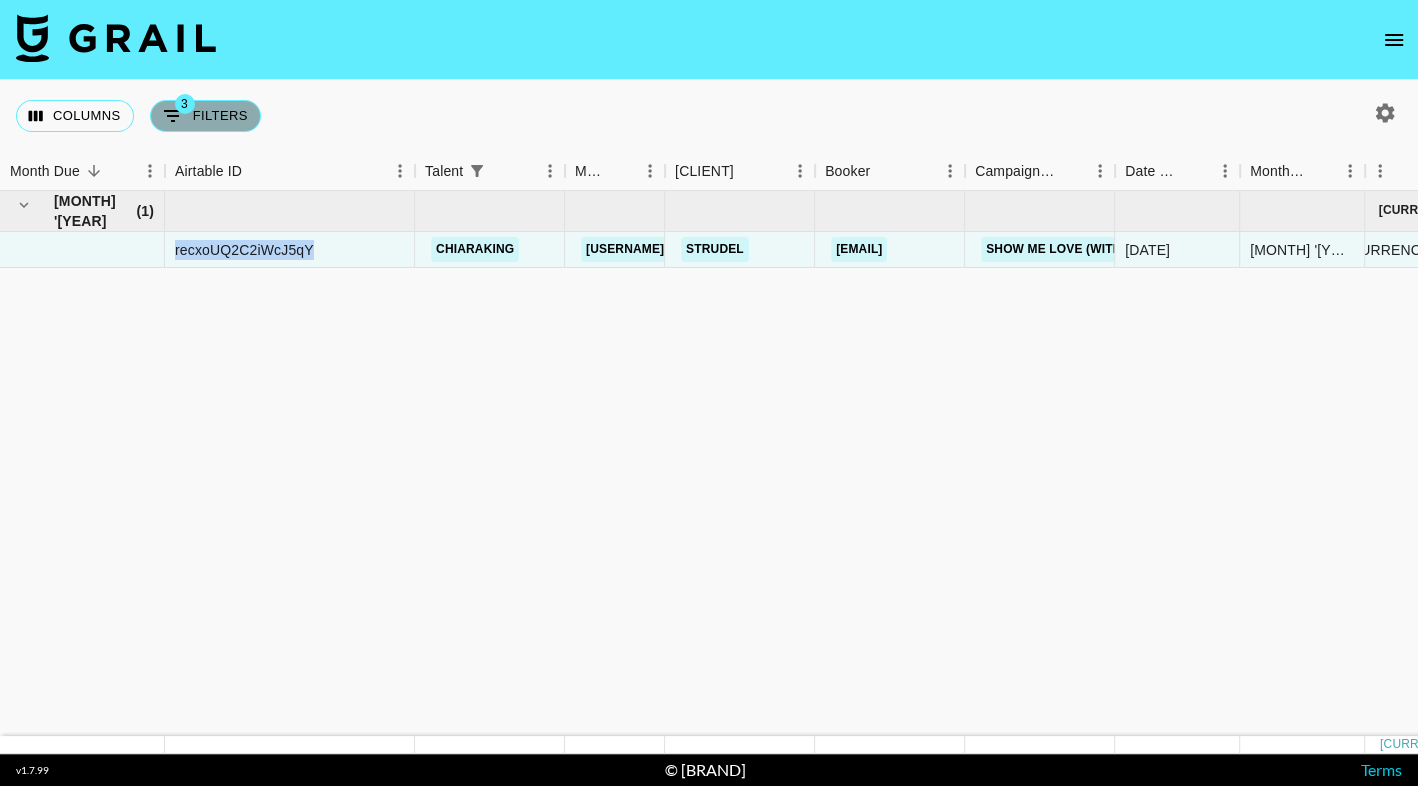 click on "3 Filters" at bounding box center [205, 116] 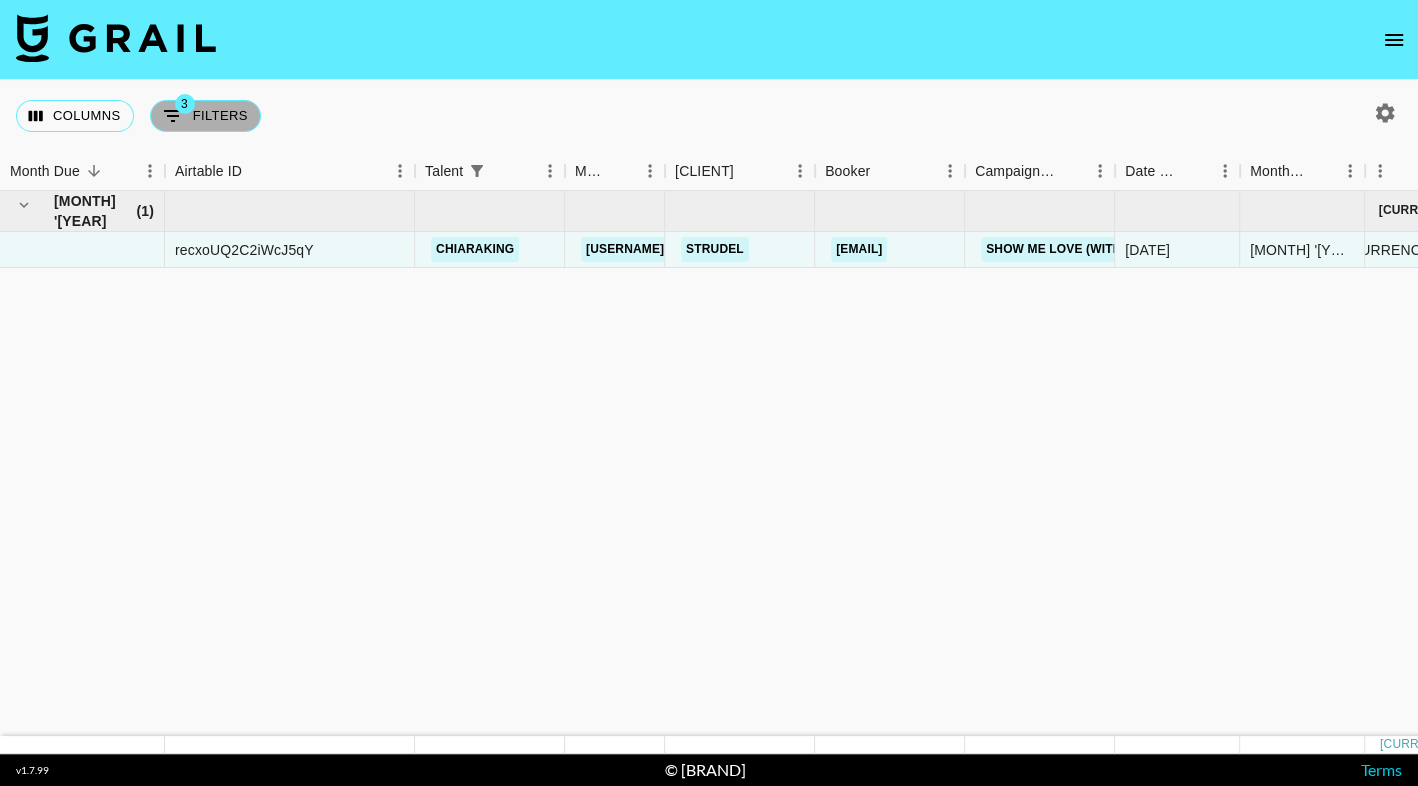select on "status" 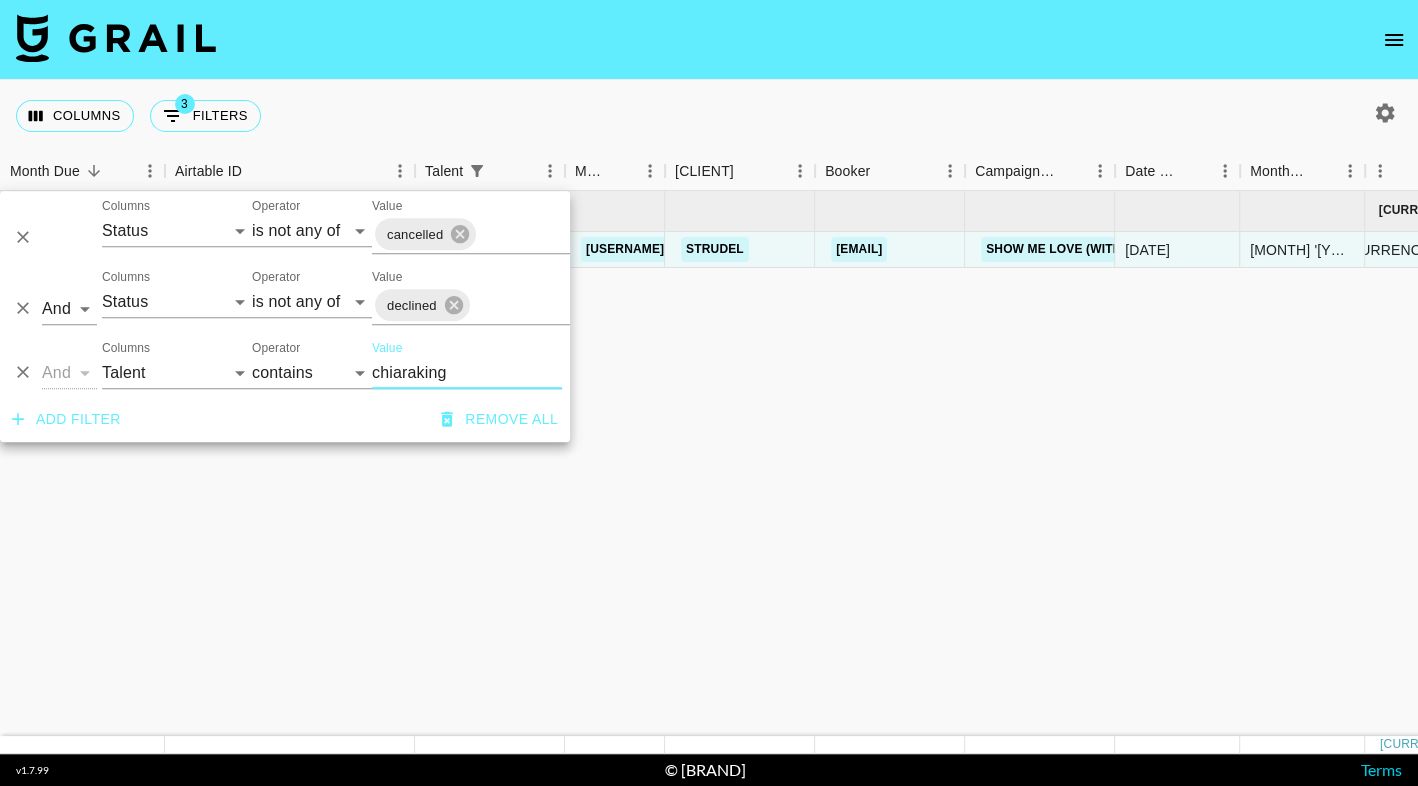 click 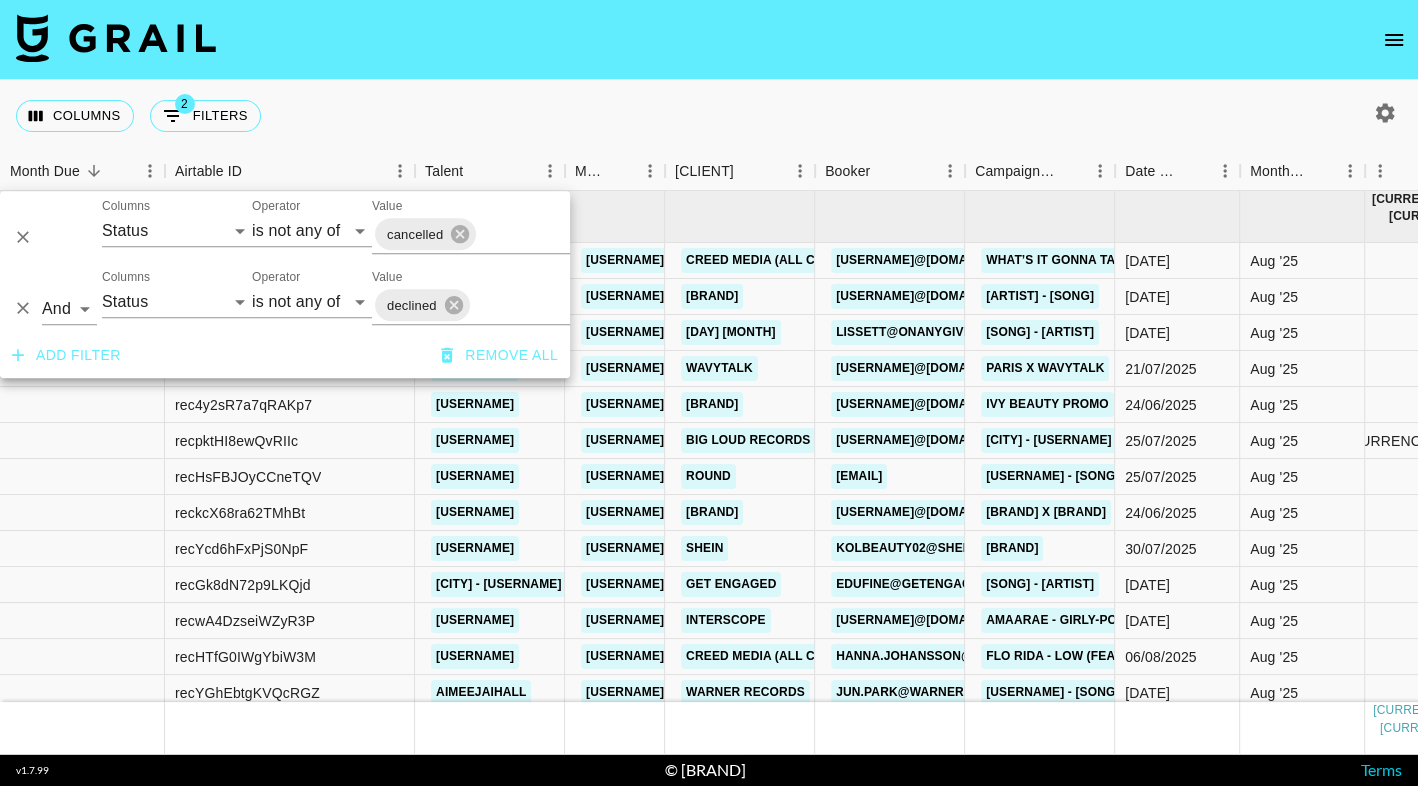 click at bounding box center [709, 40] 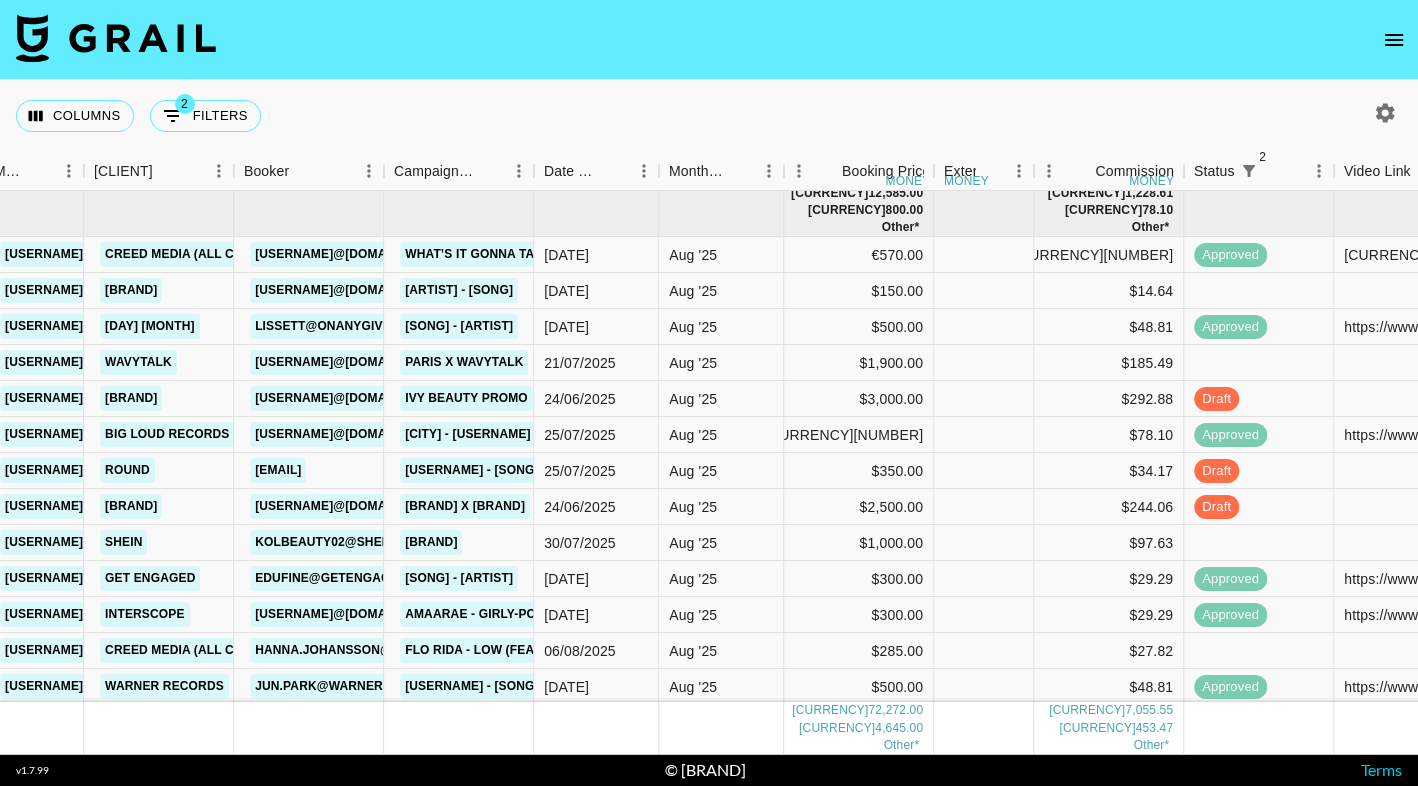 scroll, scrollTop: 0, scrollLeft: 581, axis: horizontal 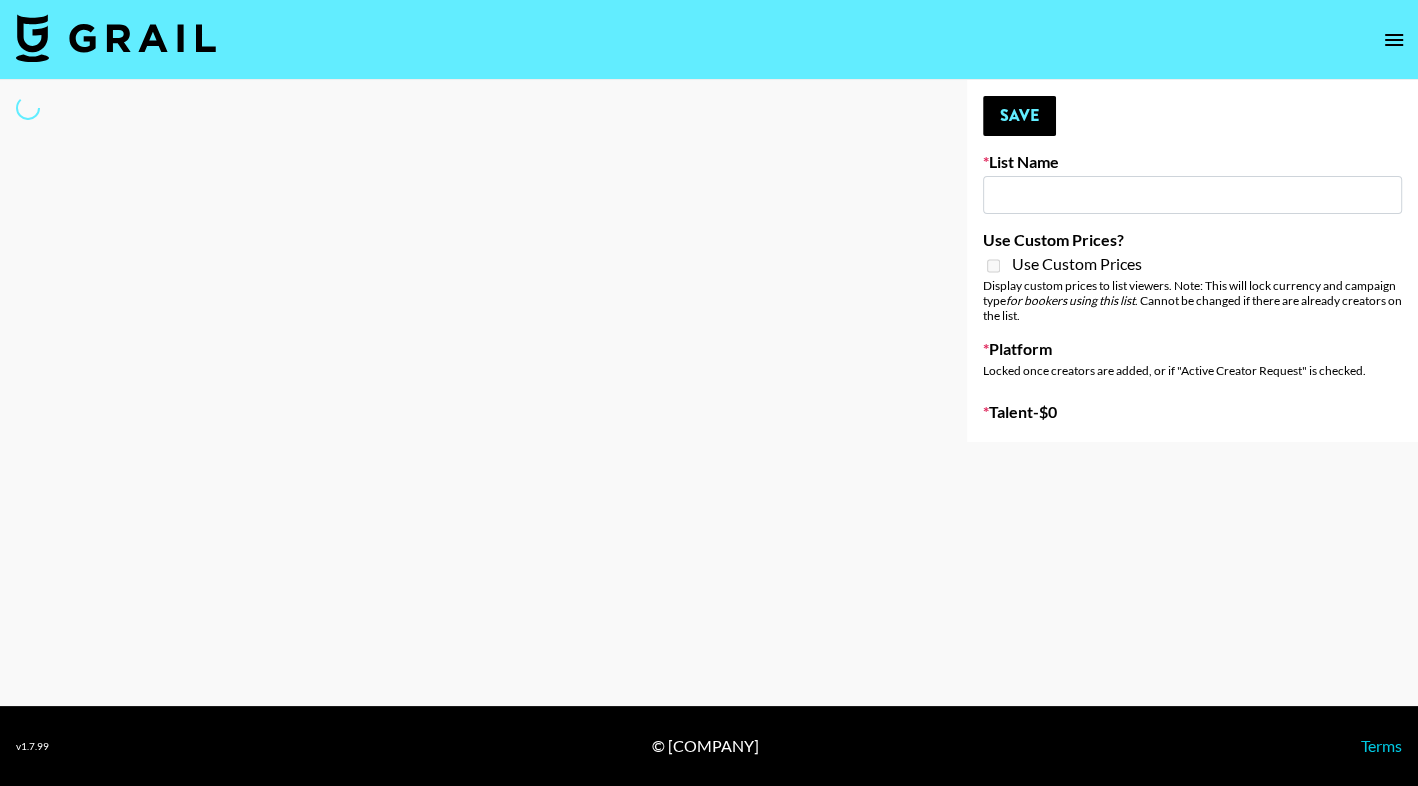 type on "UK Talent: Ibiza Style Sound Promo" 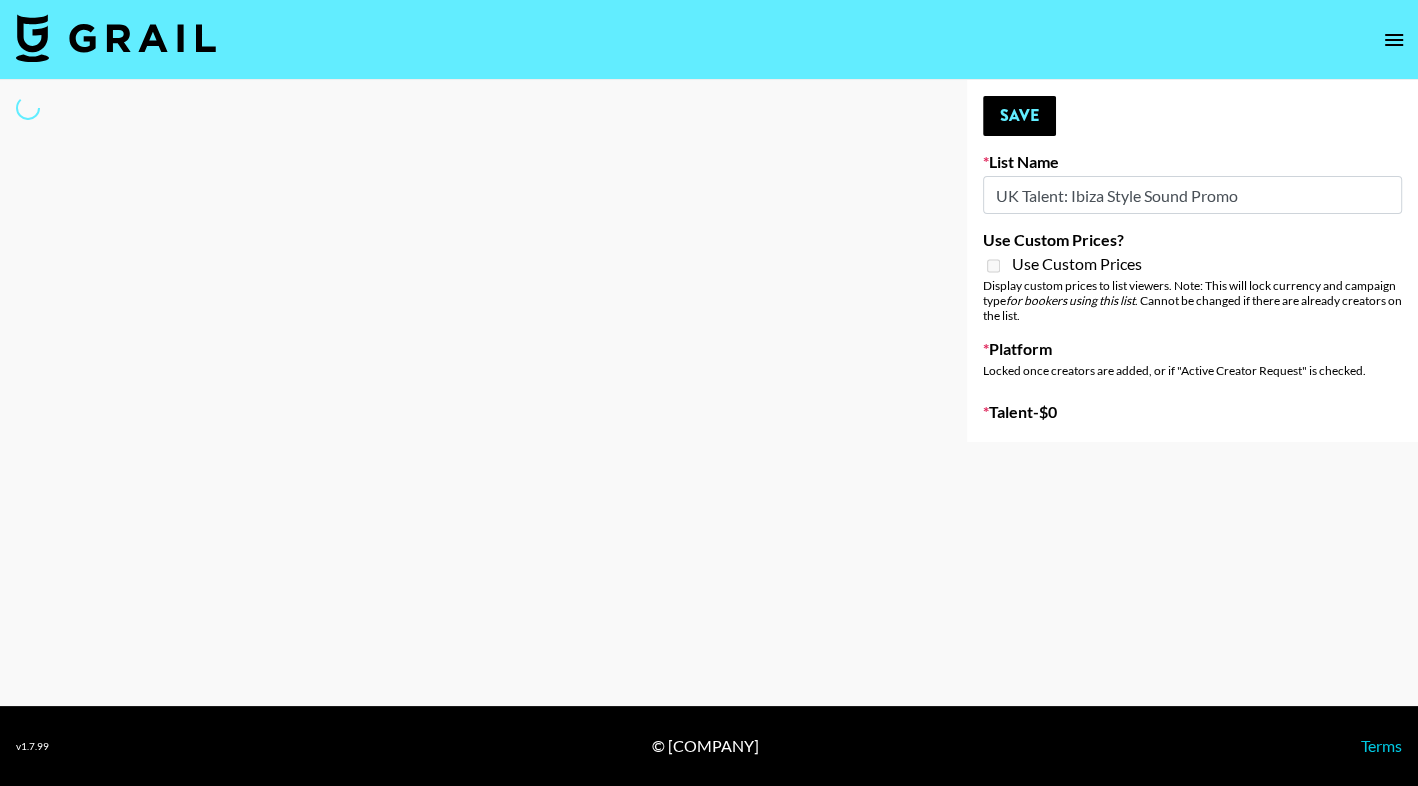 select on "Song" 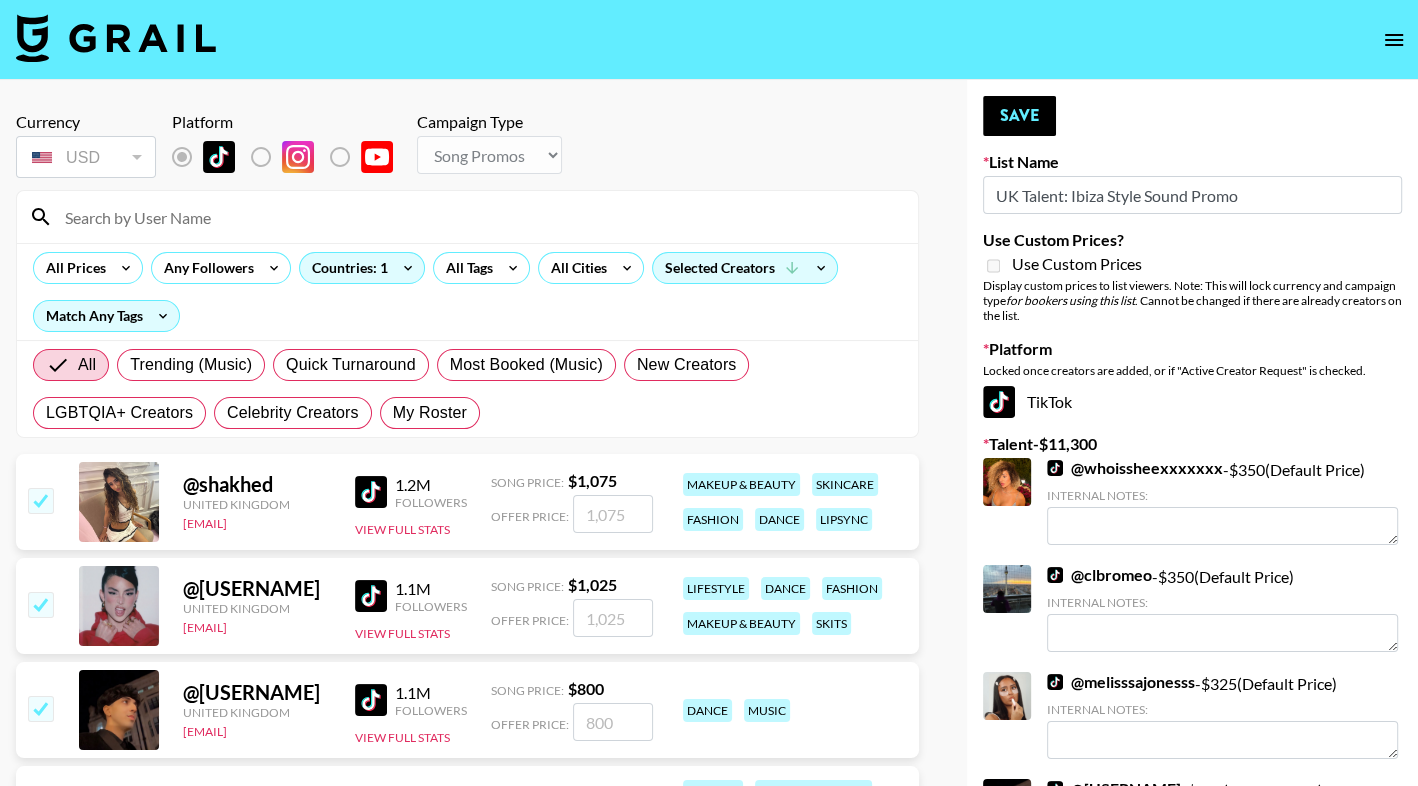 click at bounding box center (479, 217) 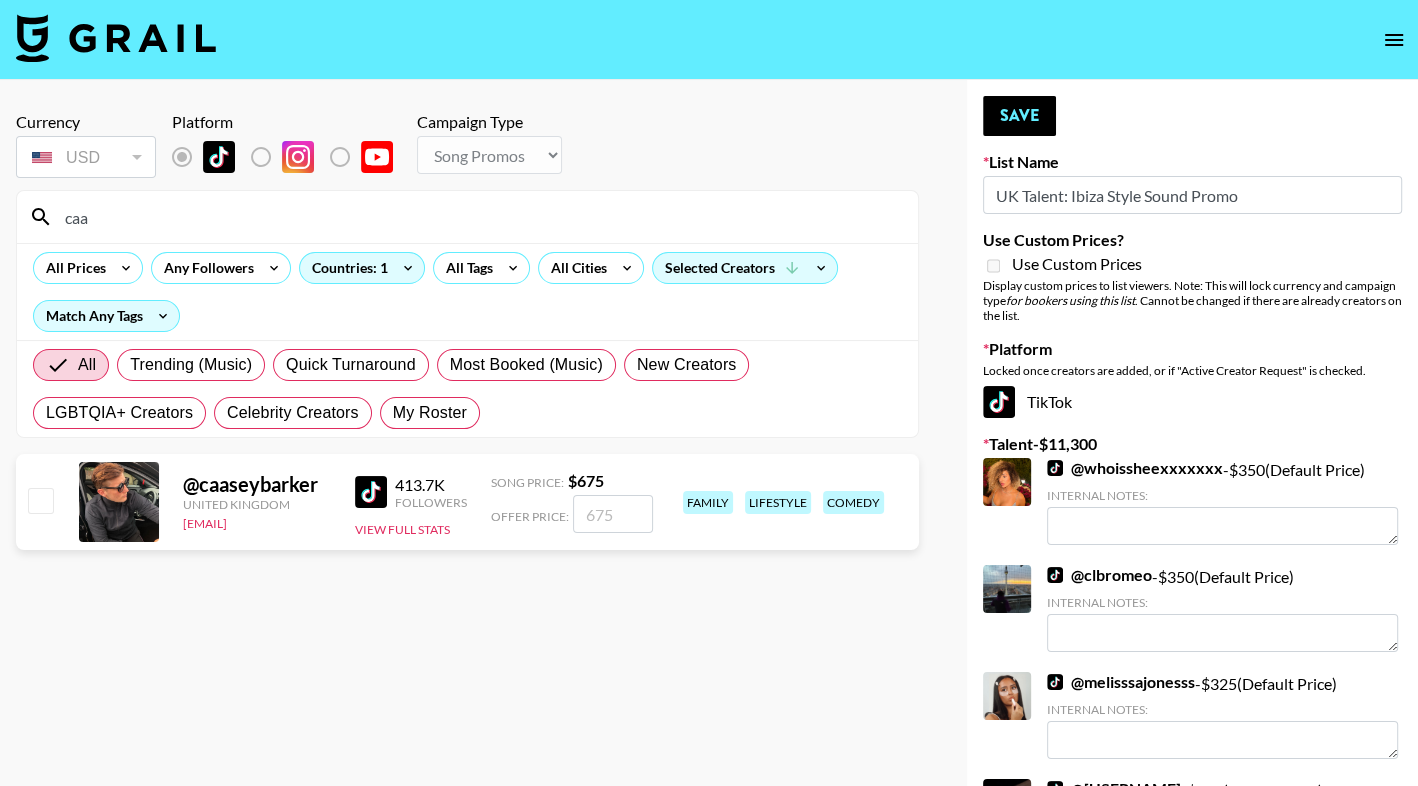 type on "caa" 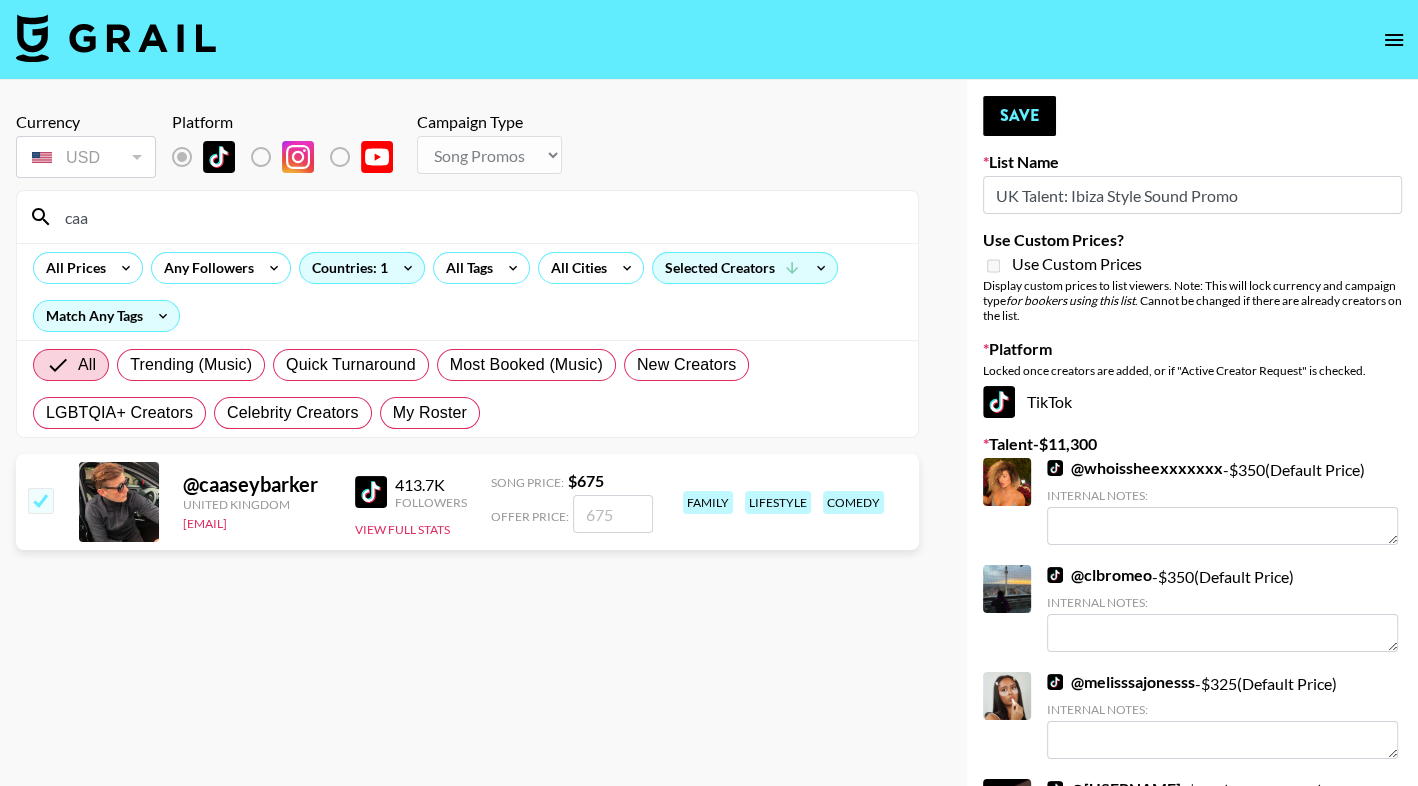 checkbox on "true" 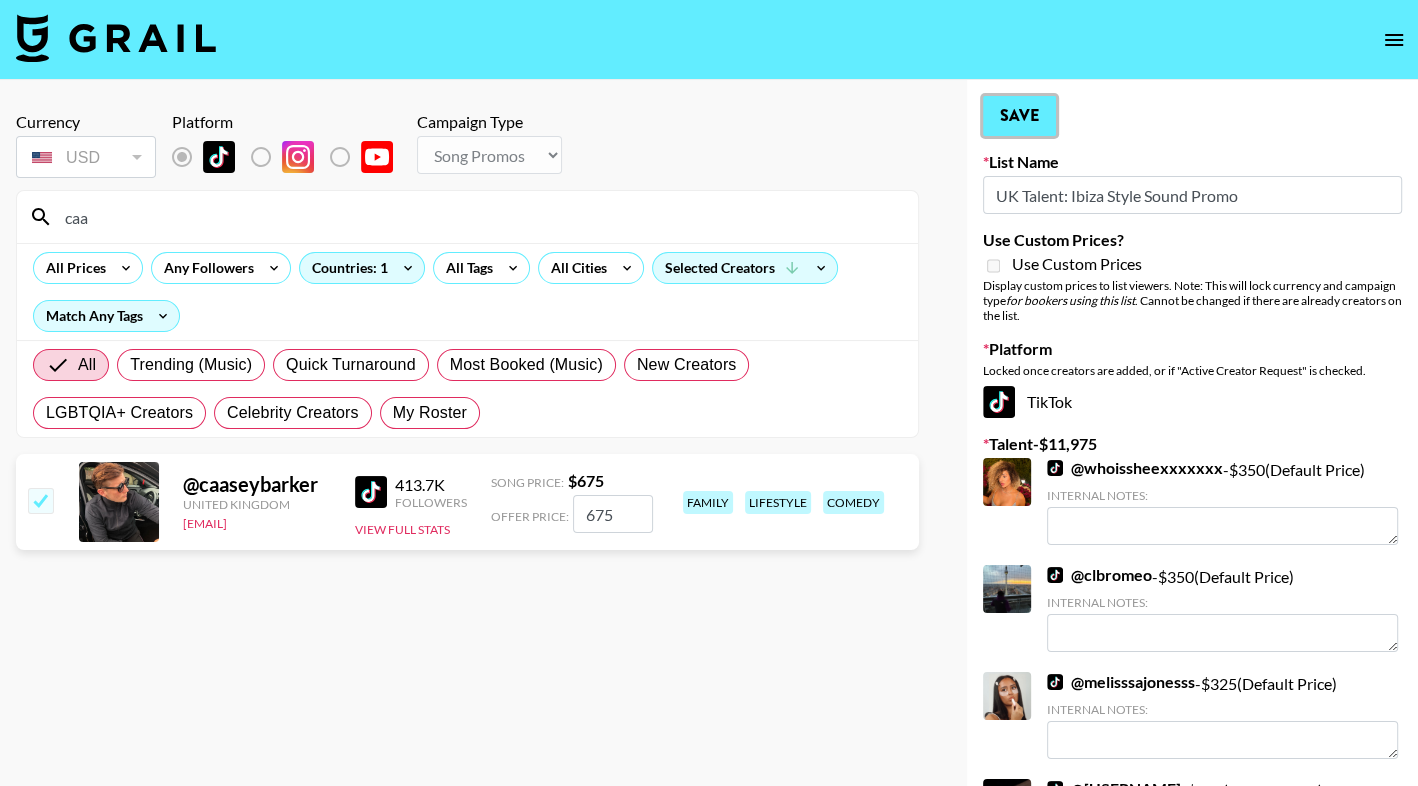 click on "Save" at bounding box center [1019, 116] 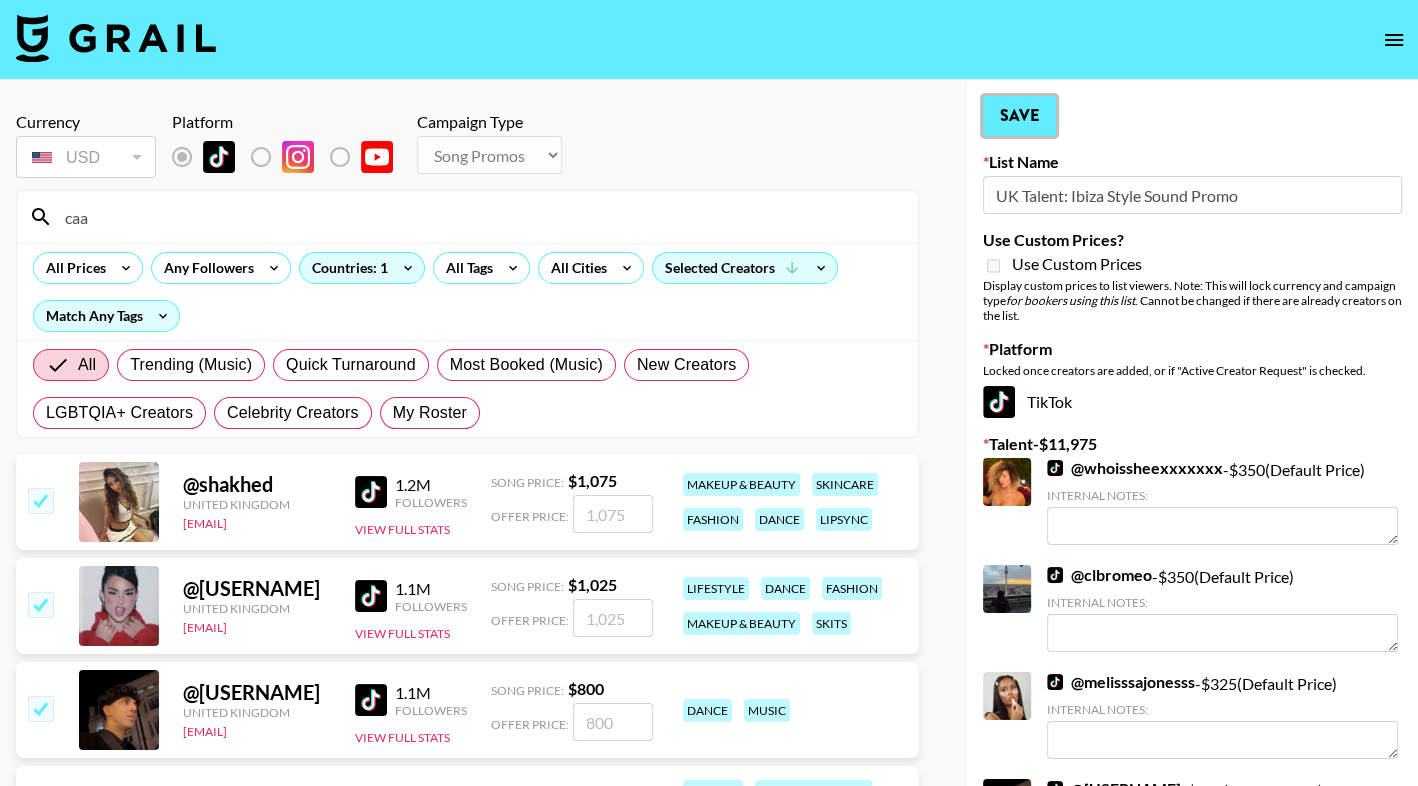 type 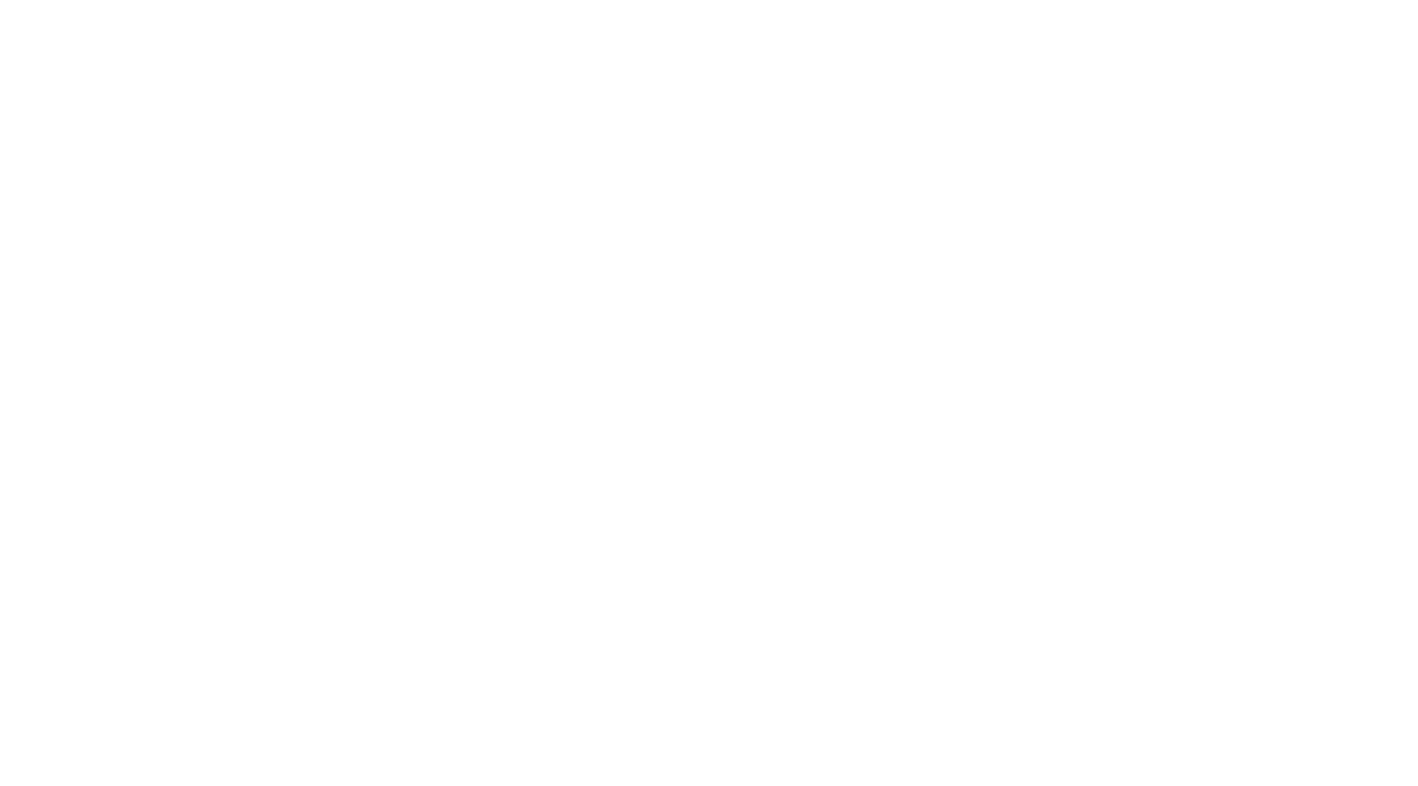 scroll, scrollTop: 0, scrollLeft: 0, axis: both 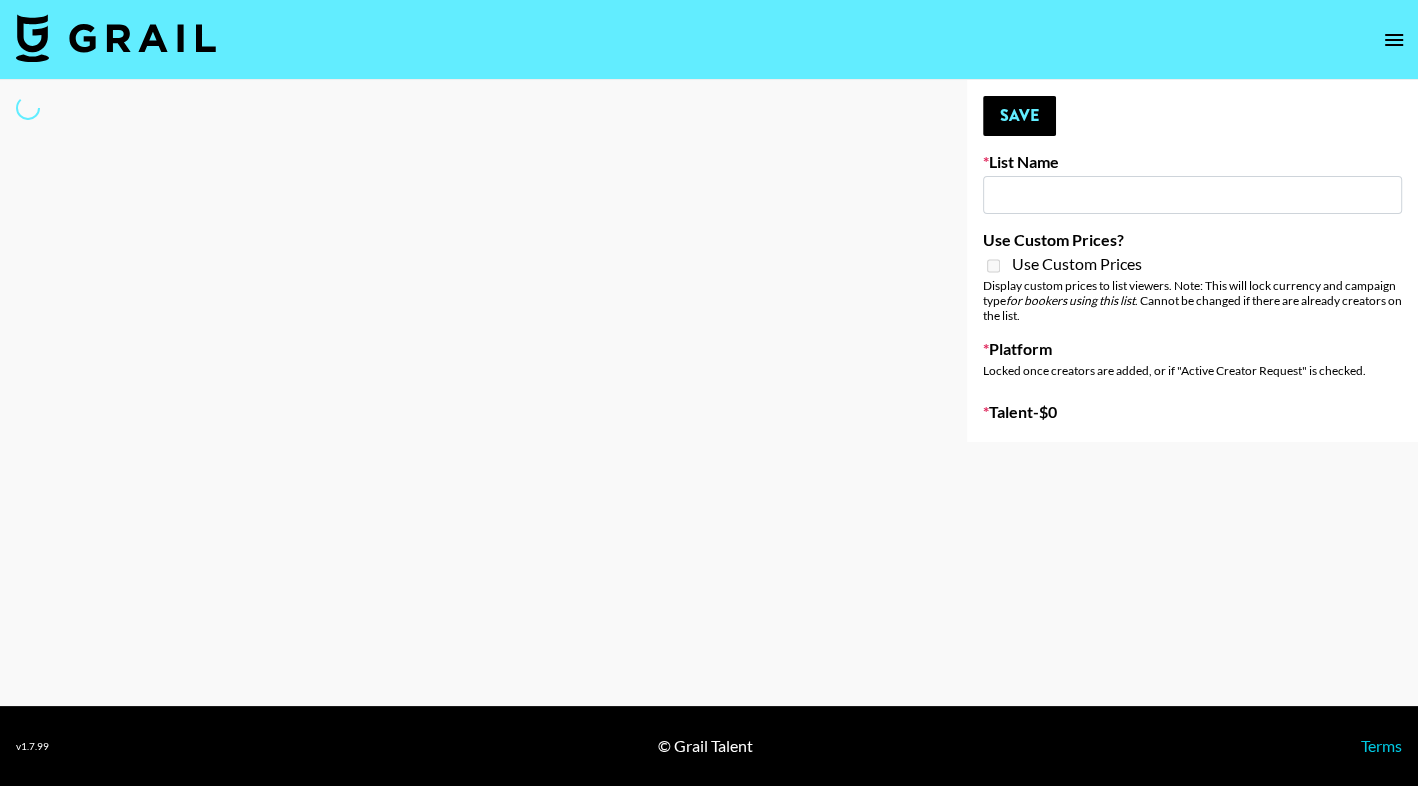 type on "Sugar Sweet (feat. Shenseea & Kehlani)" 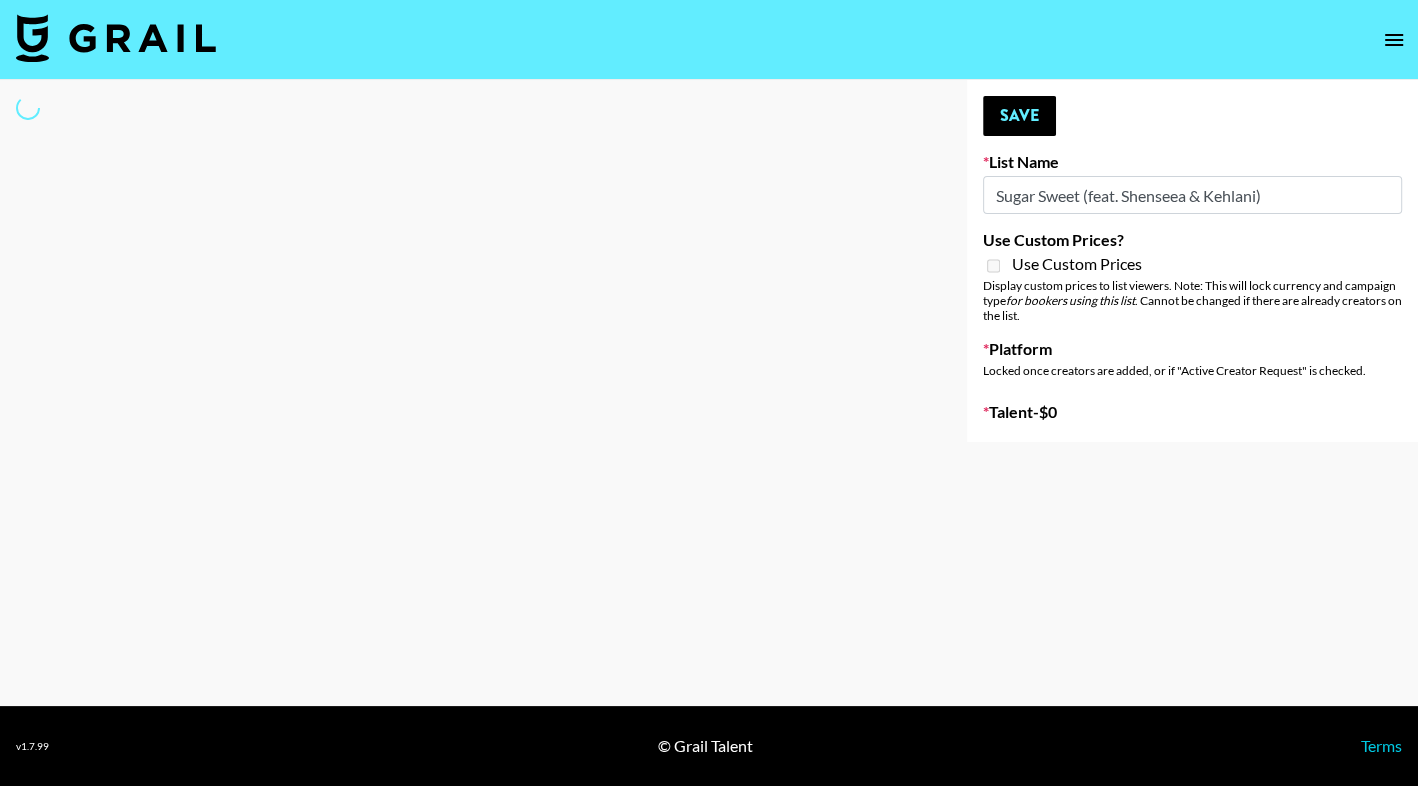 select on "Song" 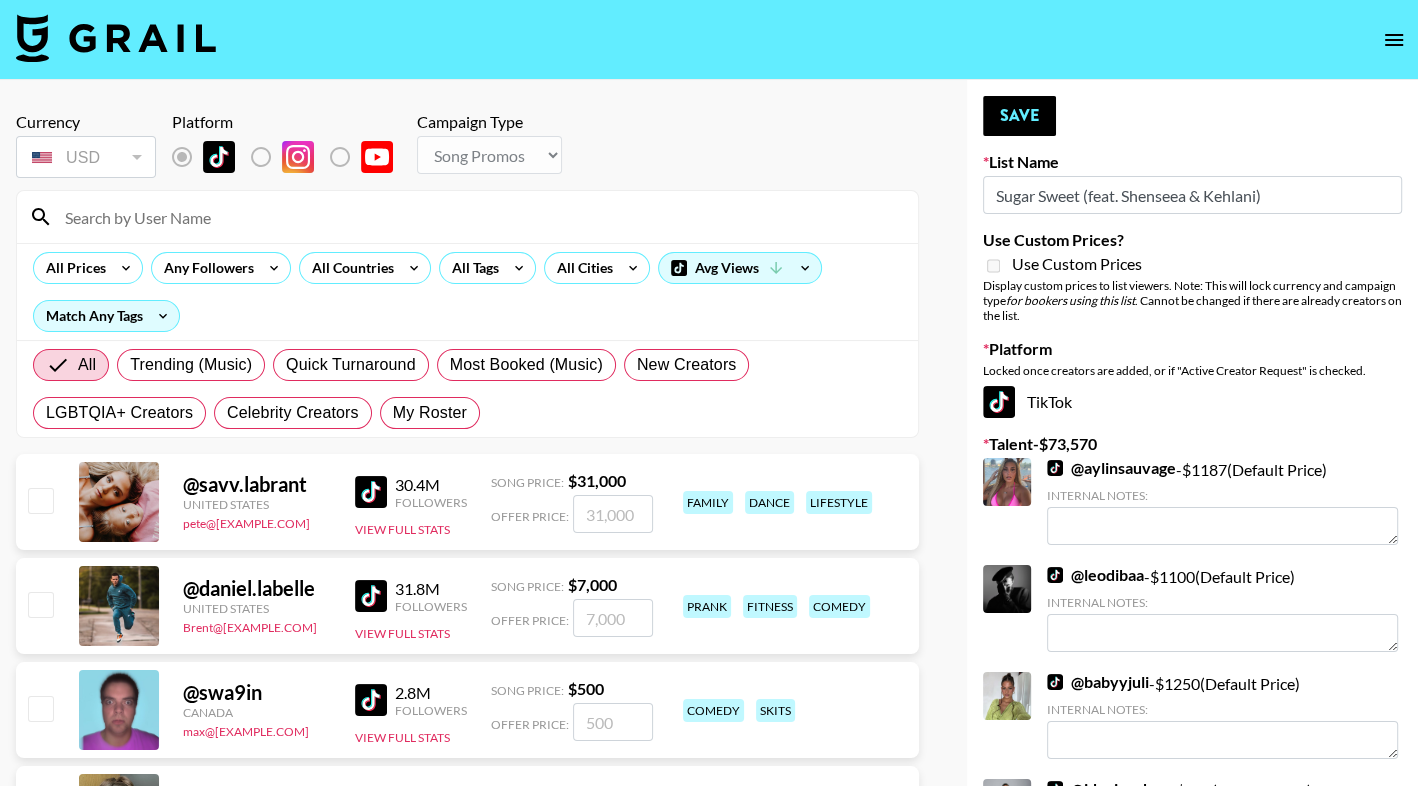 click at bounding box center (479, 217) 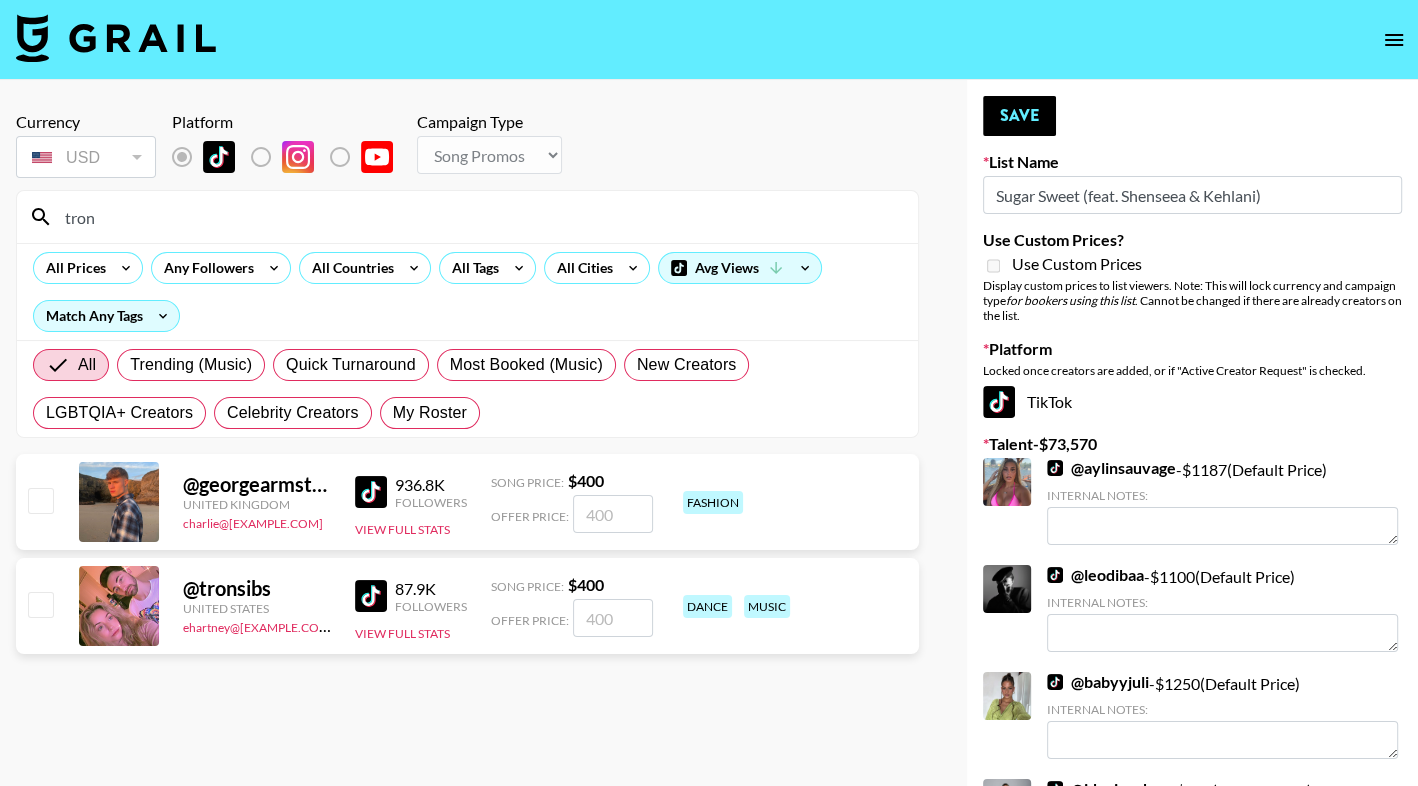 type on "tron" 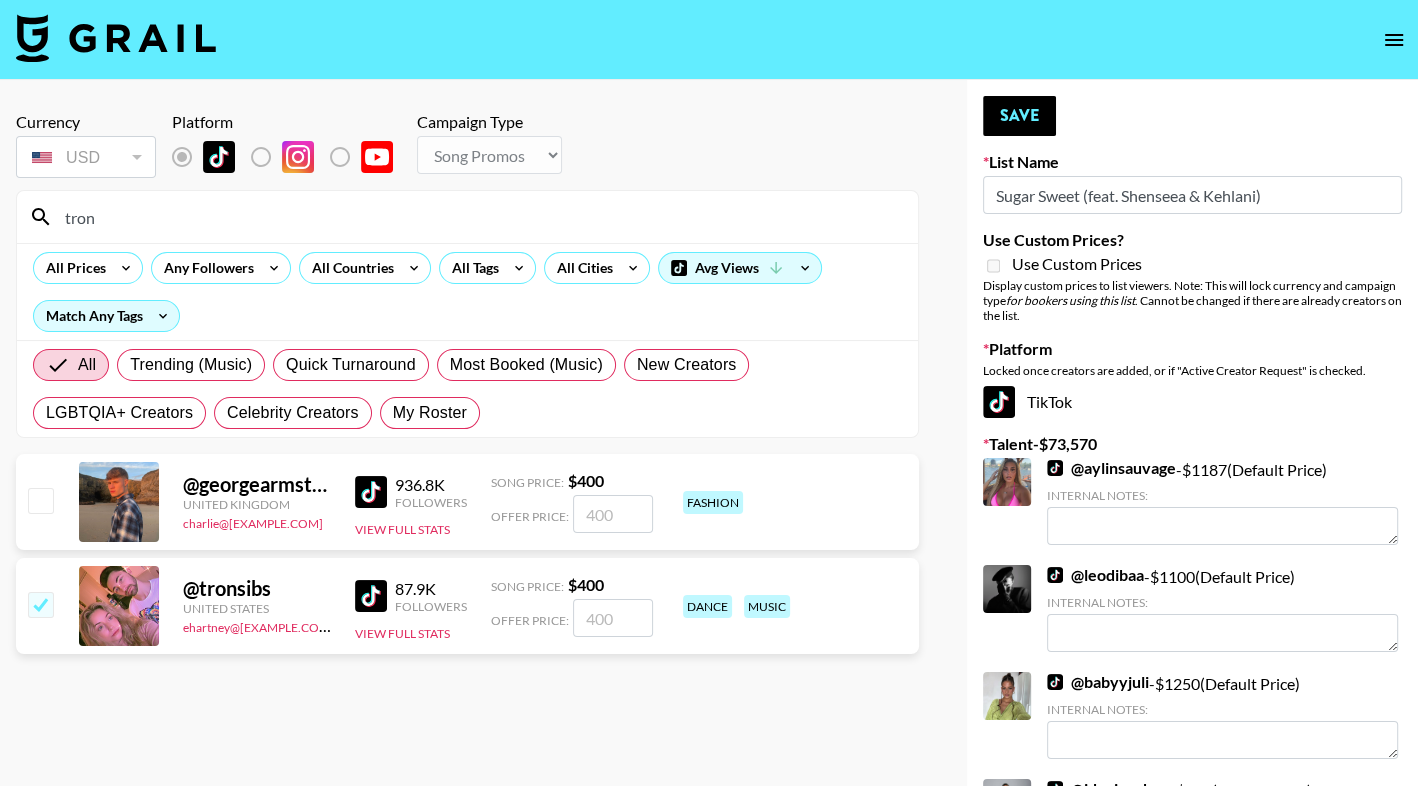 checkbox on "true" 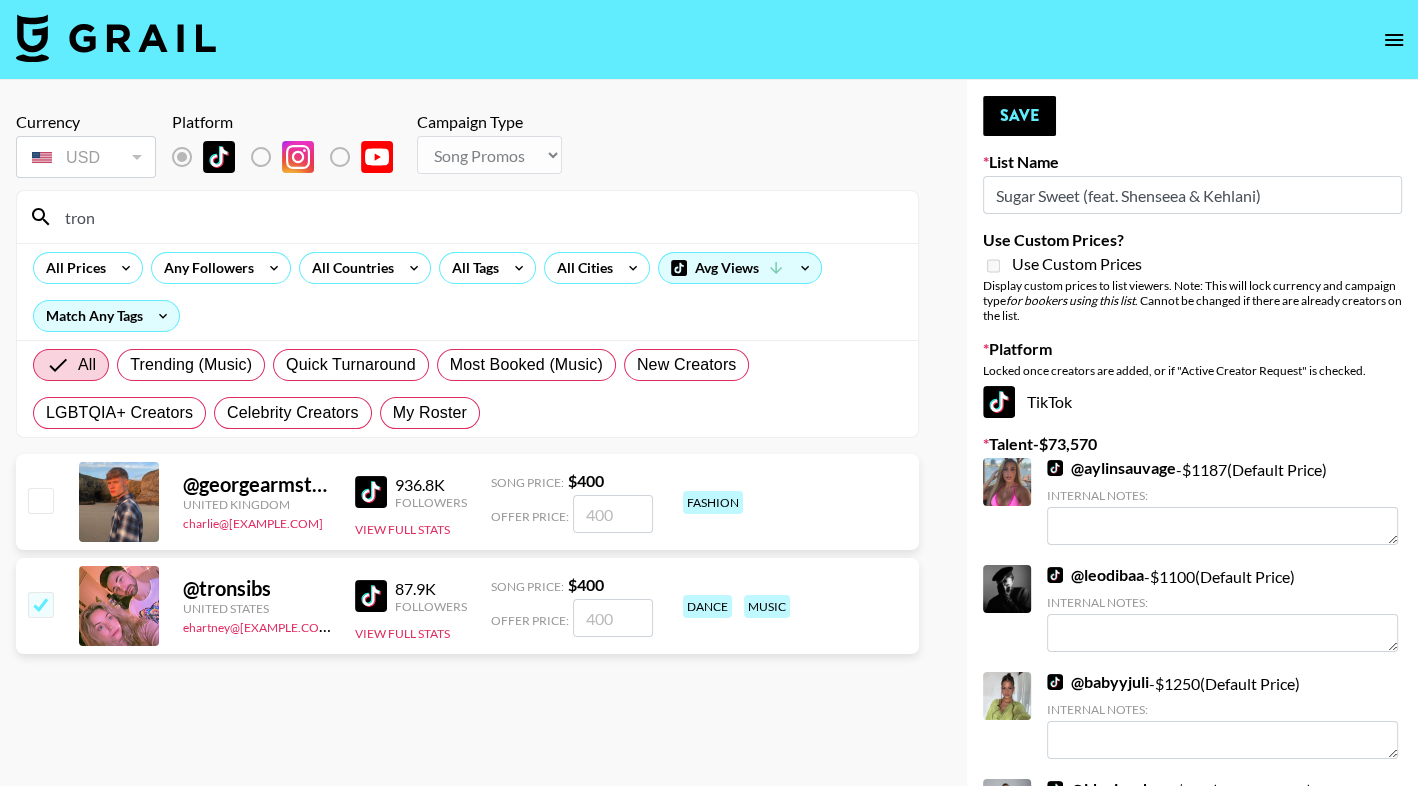 type on "400" 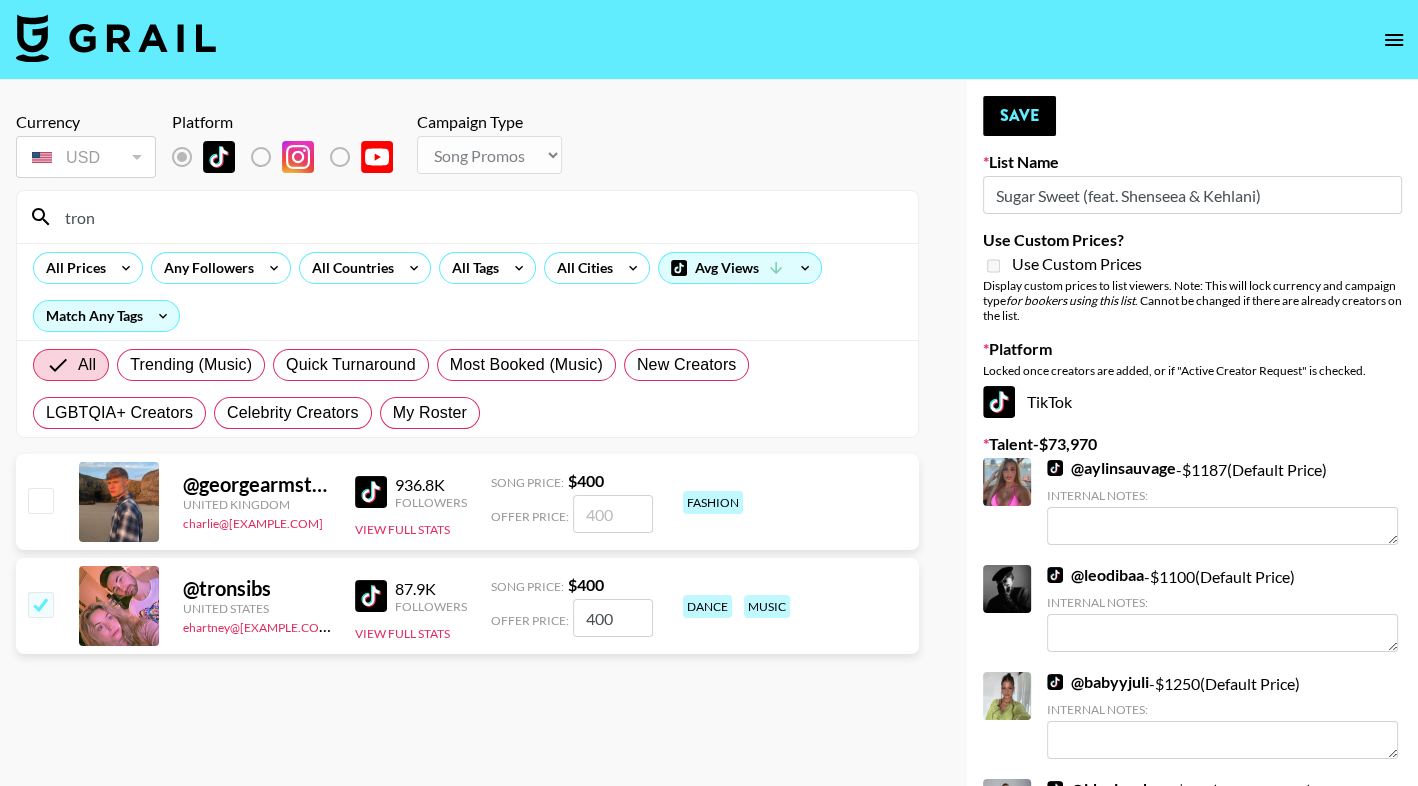 click on "tron" at bounding box center [479, 217] 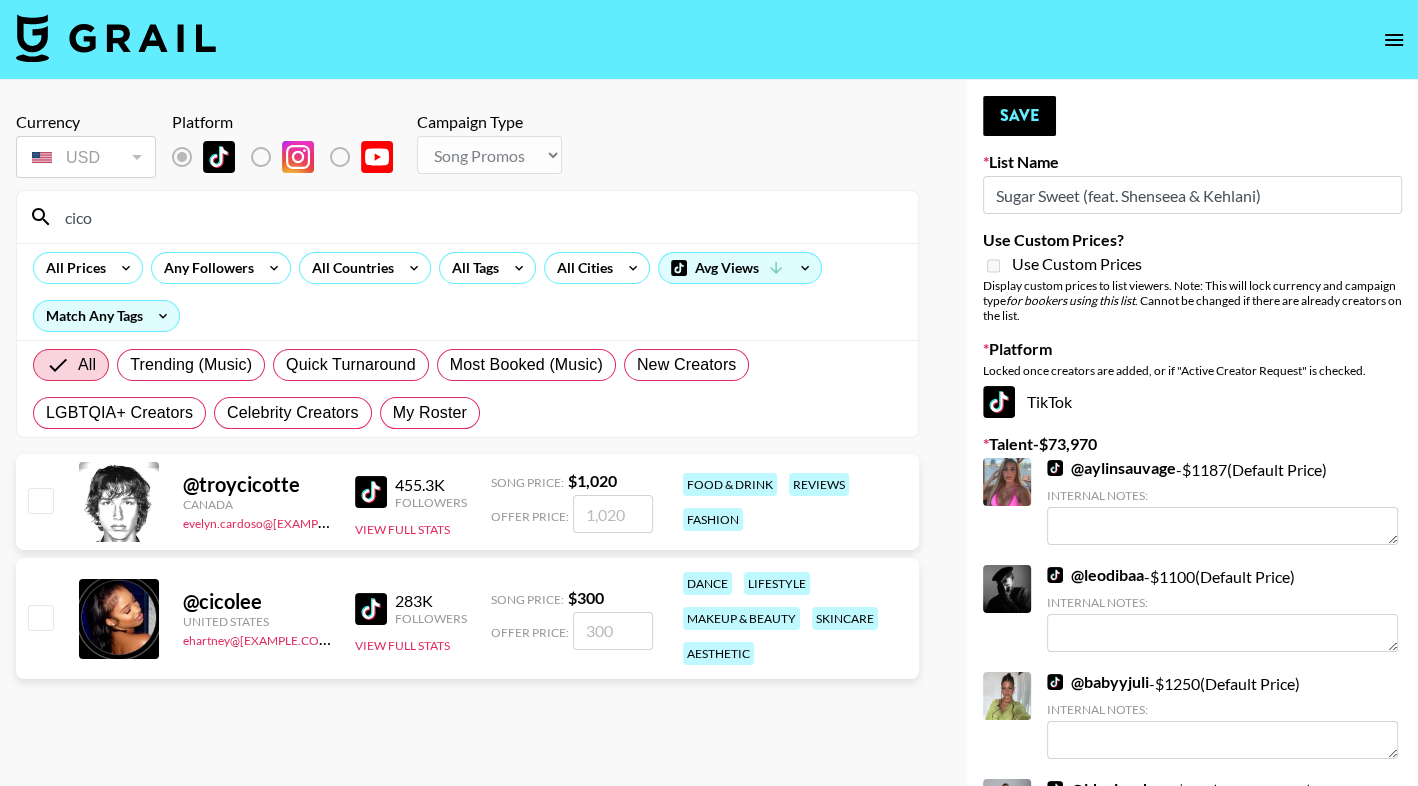 type on "cico" 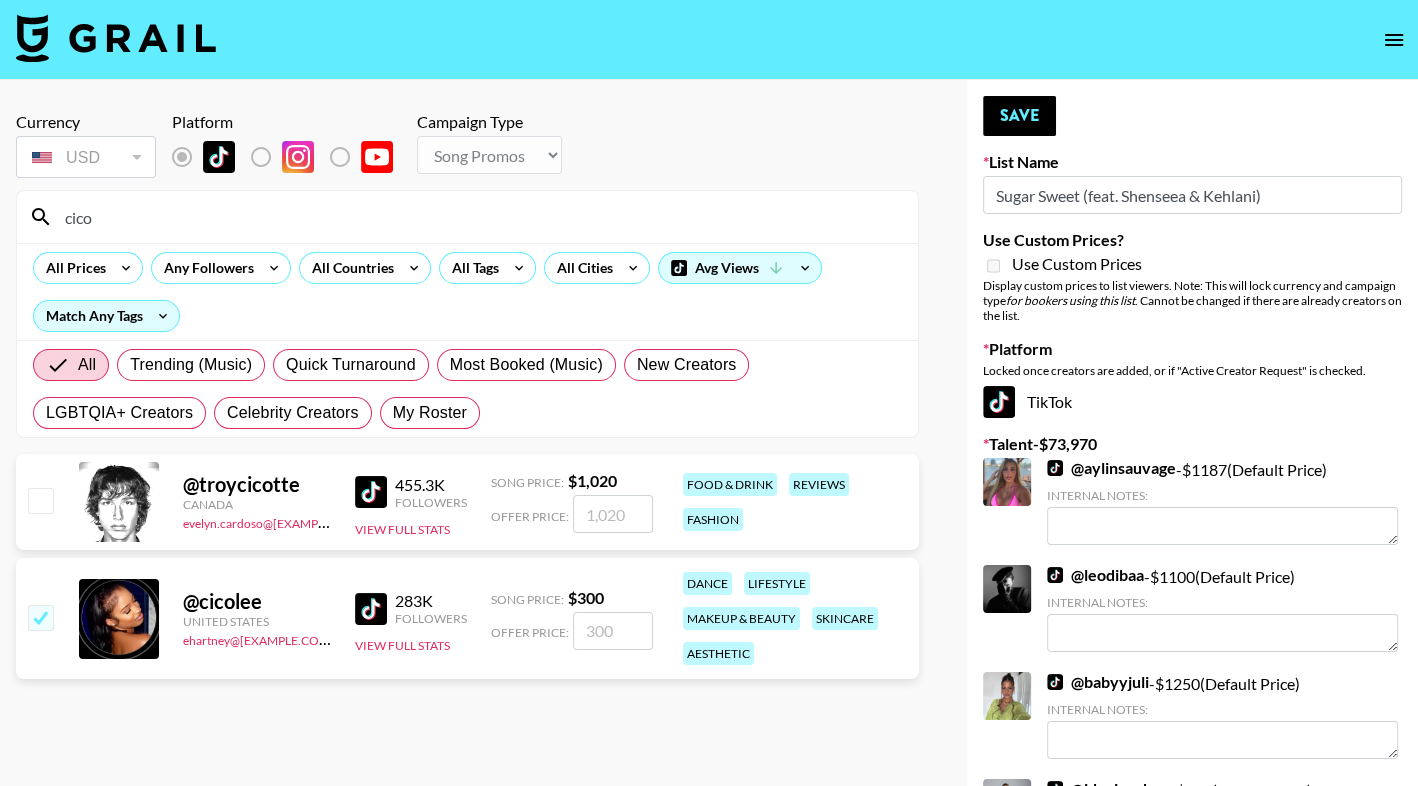 checkbox on "true" 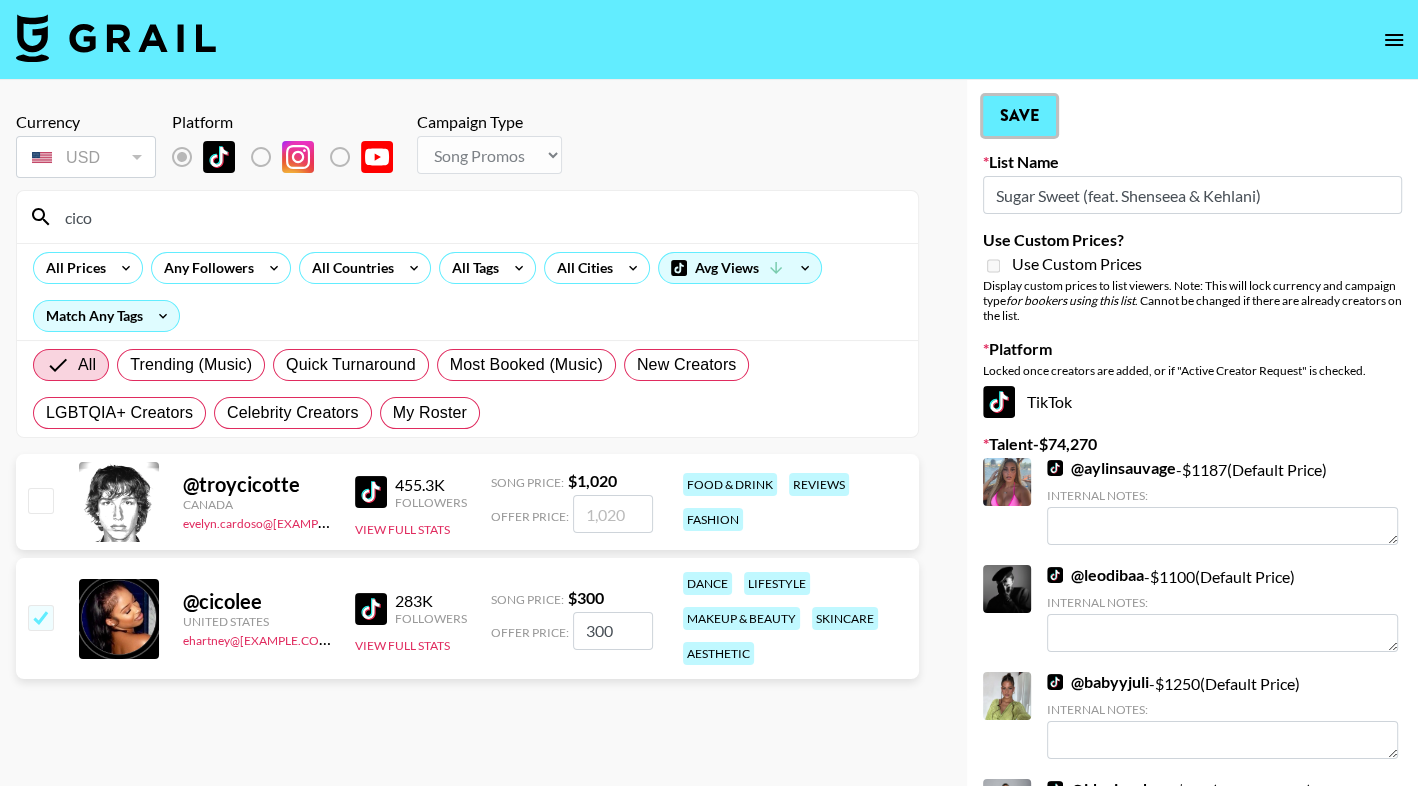 click on "Save" at bounding box center [1019, 116] 